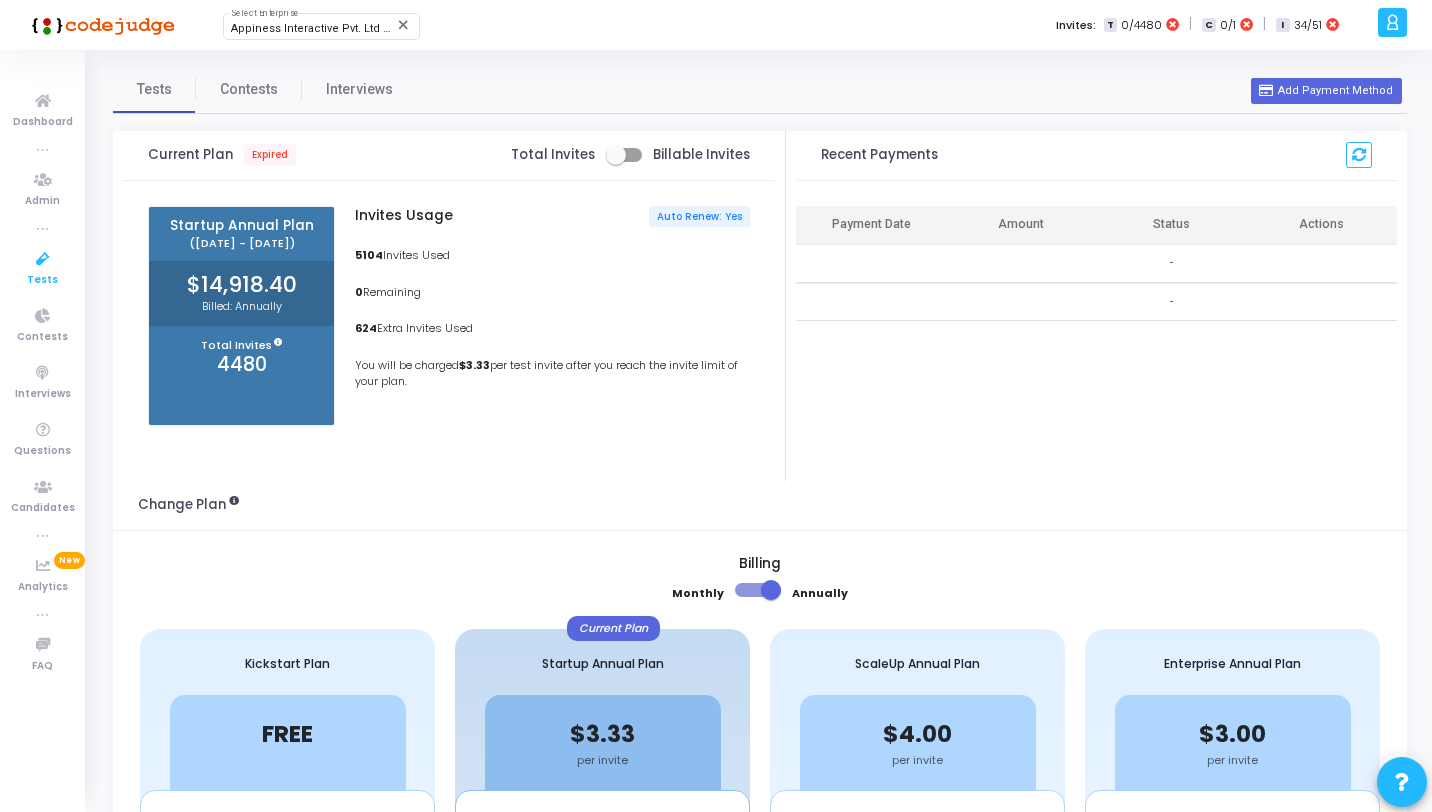 scroll, scrollTop: 0, scrollLeft: 0, axis: both 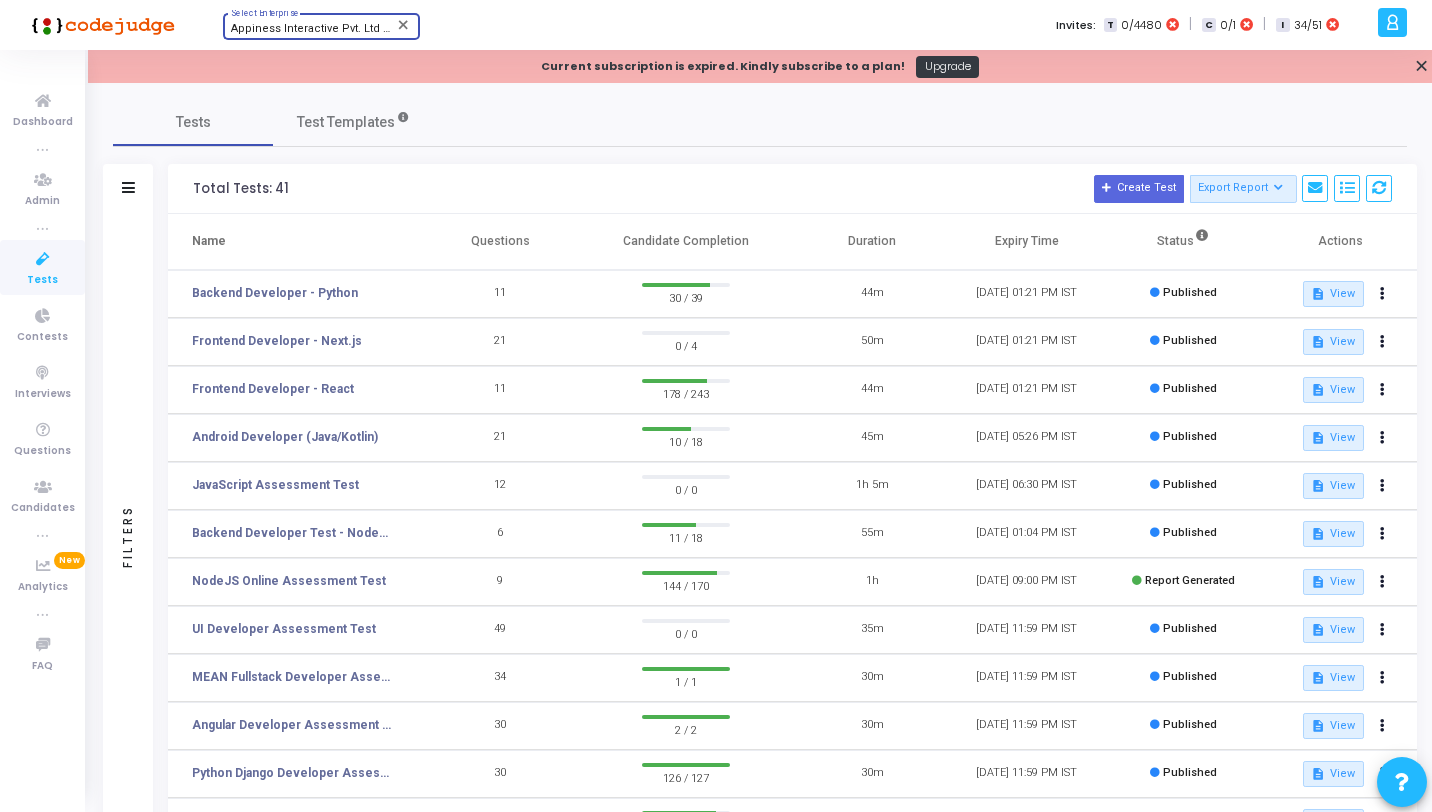 click on "Appiness Interactive Pvt. Ltd (594)" at bounding box center [320, 28] 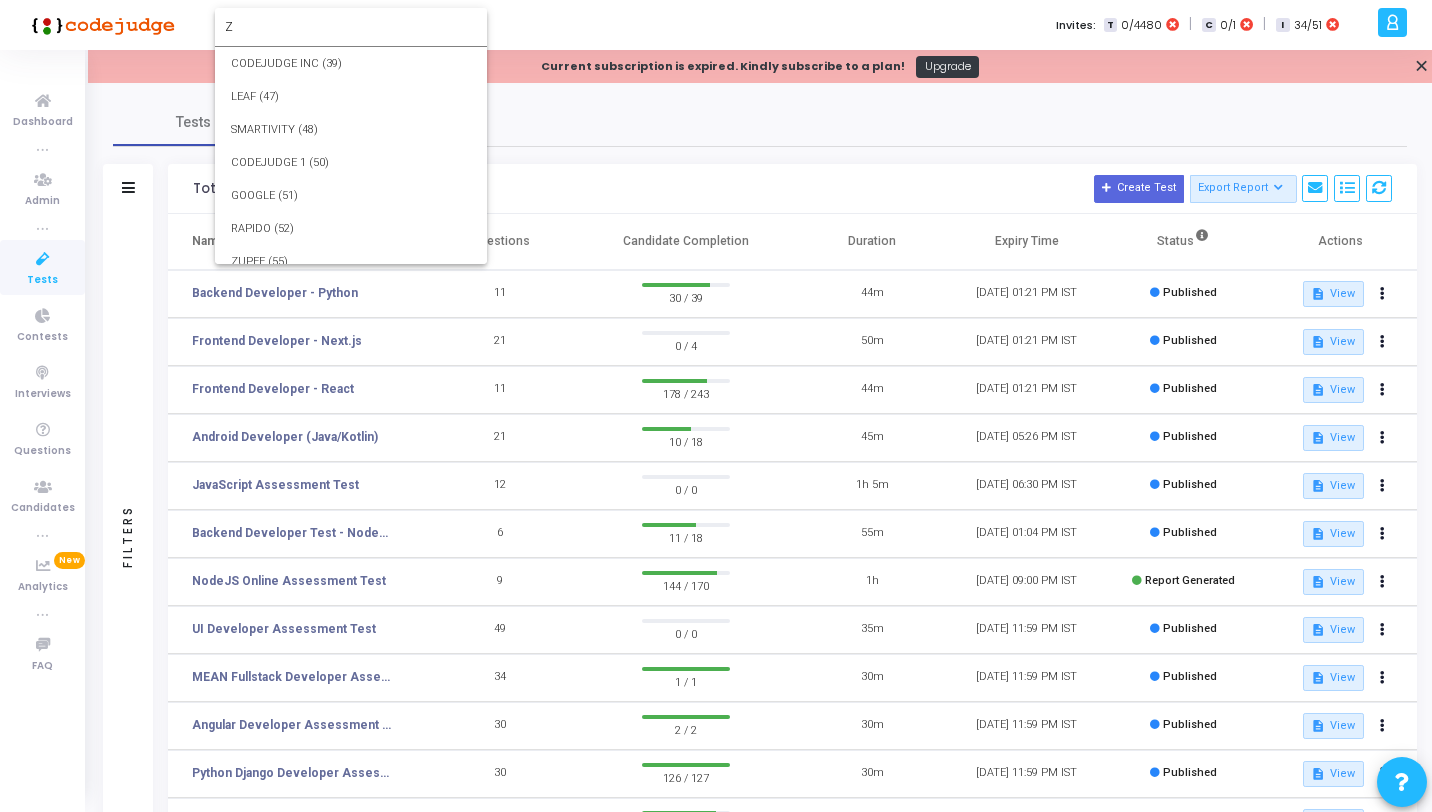 scroll, scrollTop: 0, scrollLeft: 0, axis: both 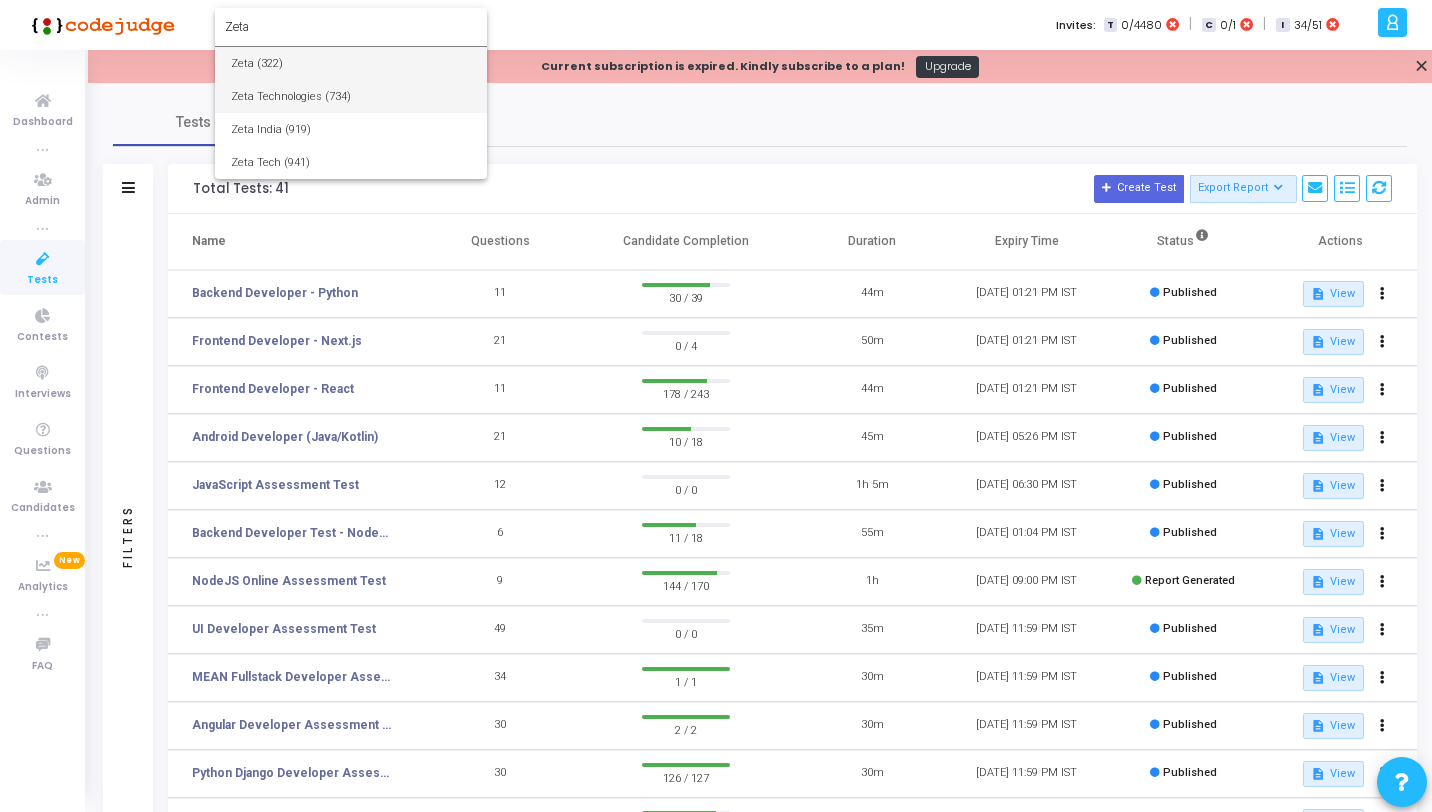 type on "Zeta" 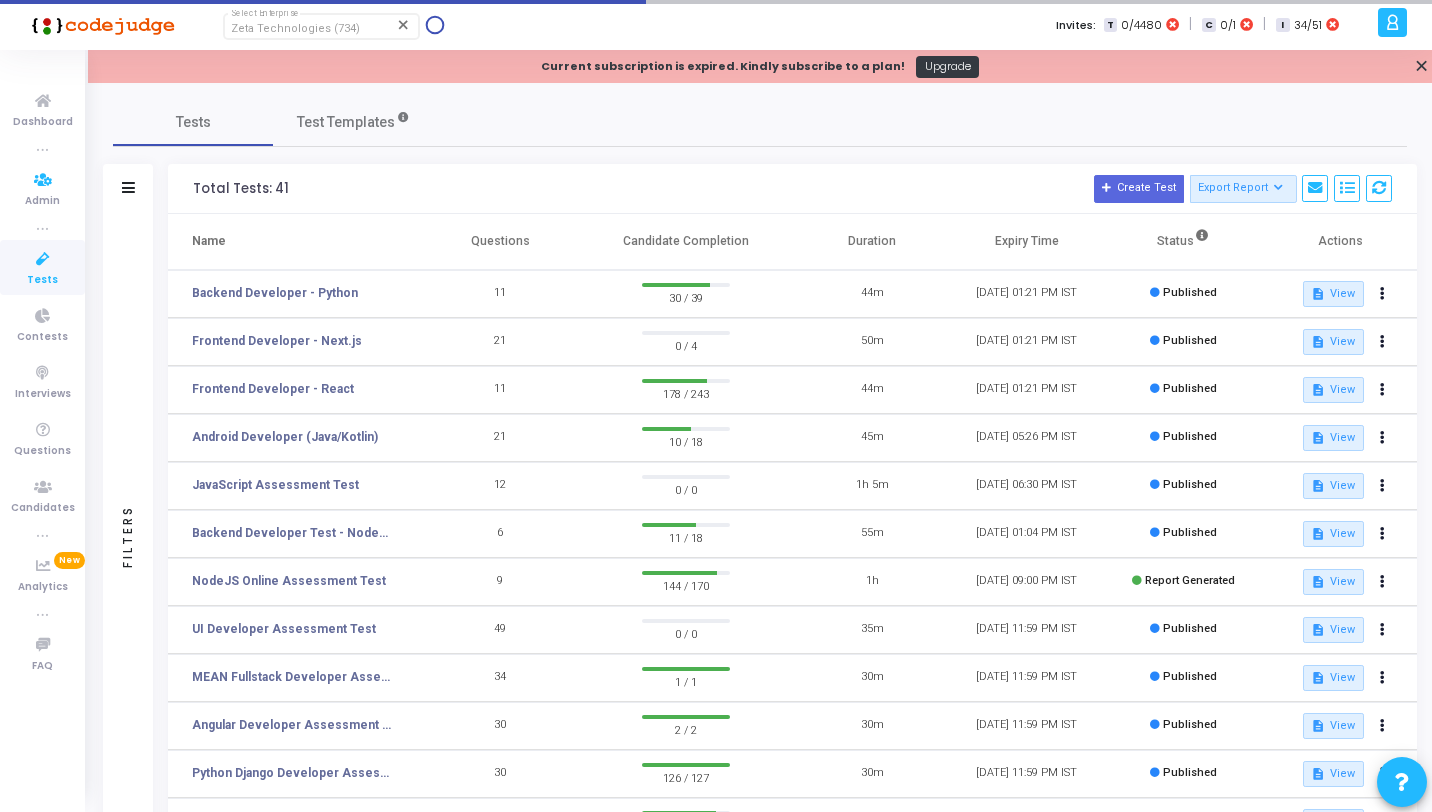 click at bounding box center [43, 259] 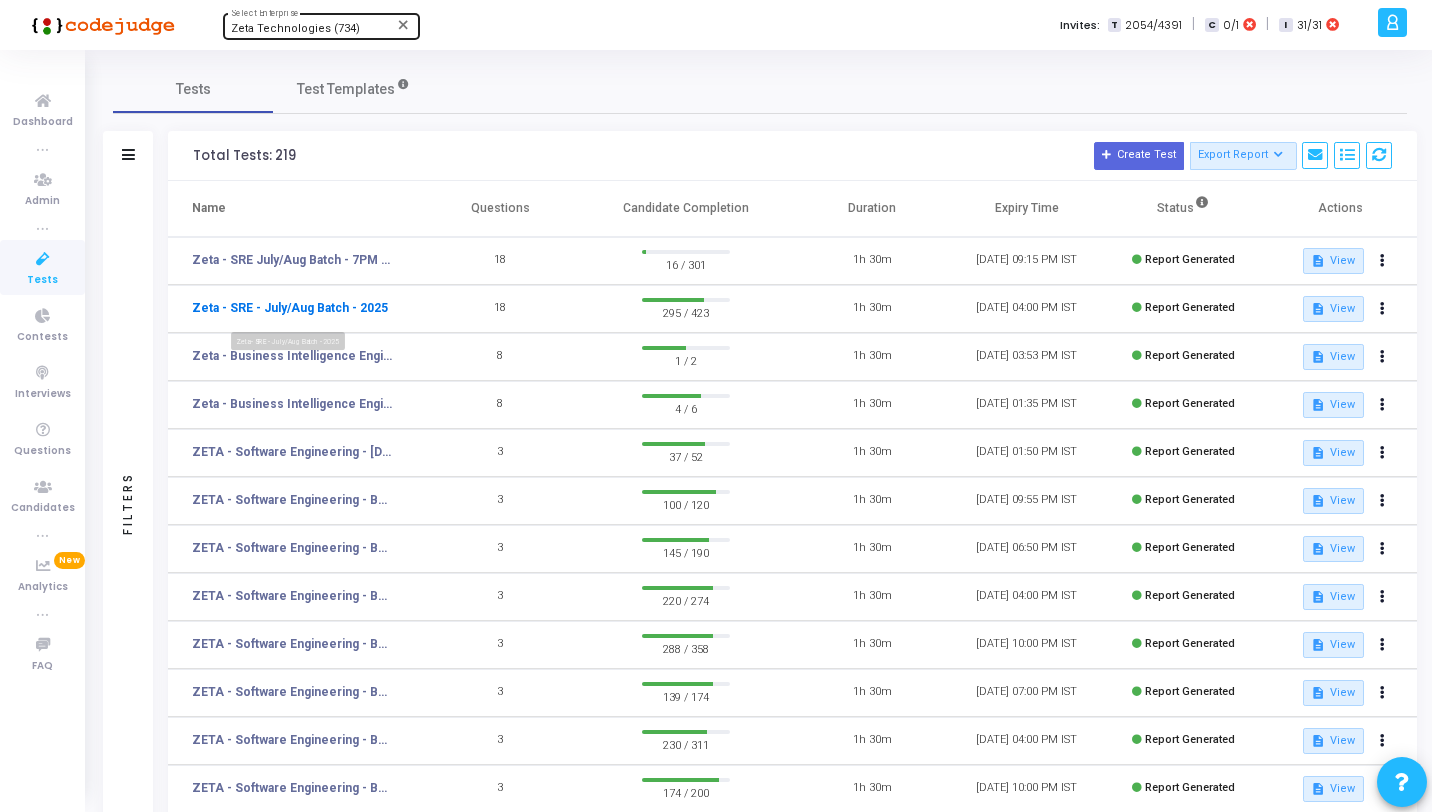 click on "Zeta - SRE - July/Aug Batch - 2025" 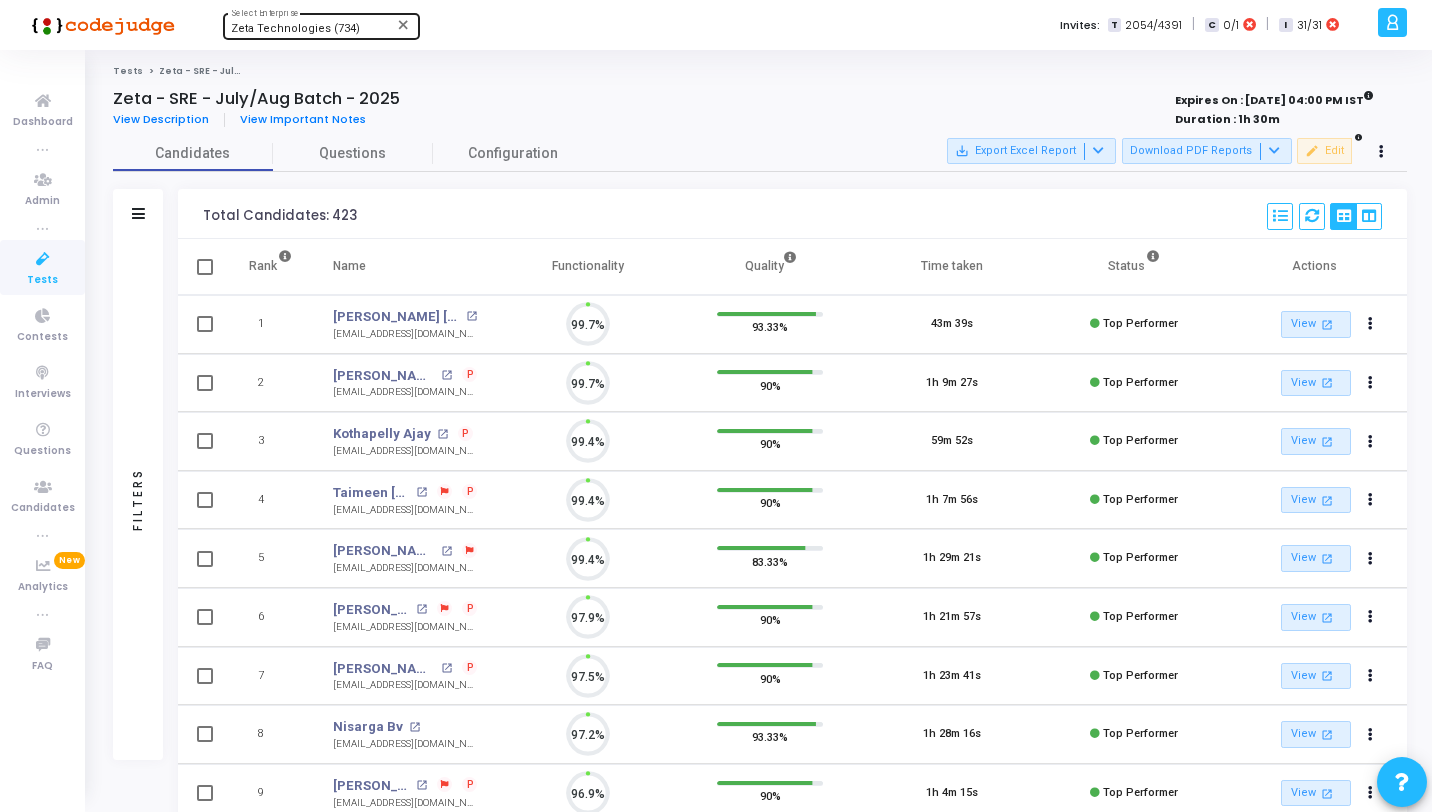 scroll, scrollTop: 9, scrollLeft: 9, axis: both 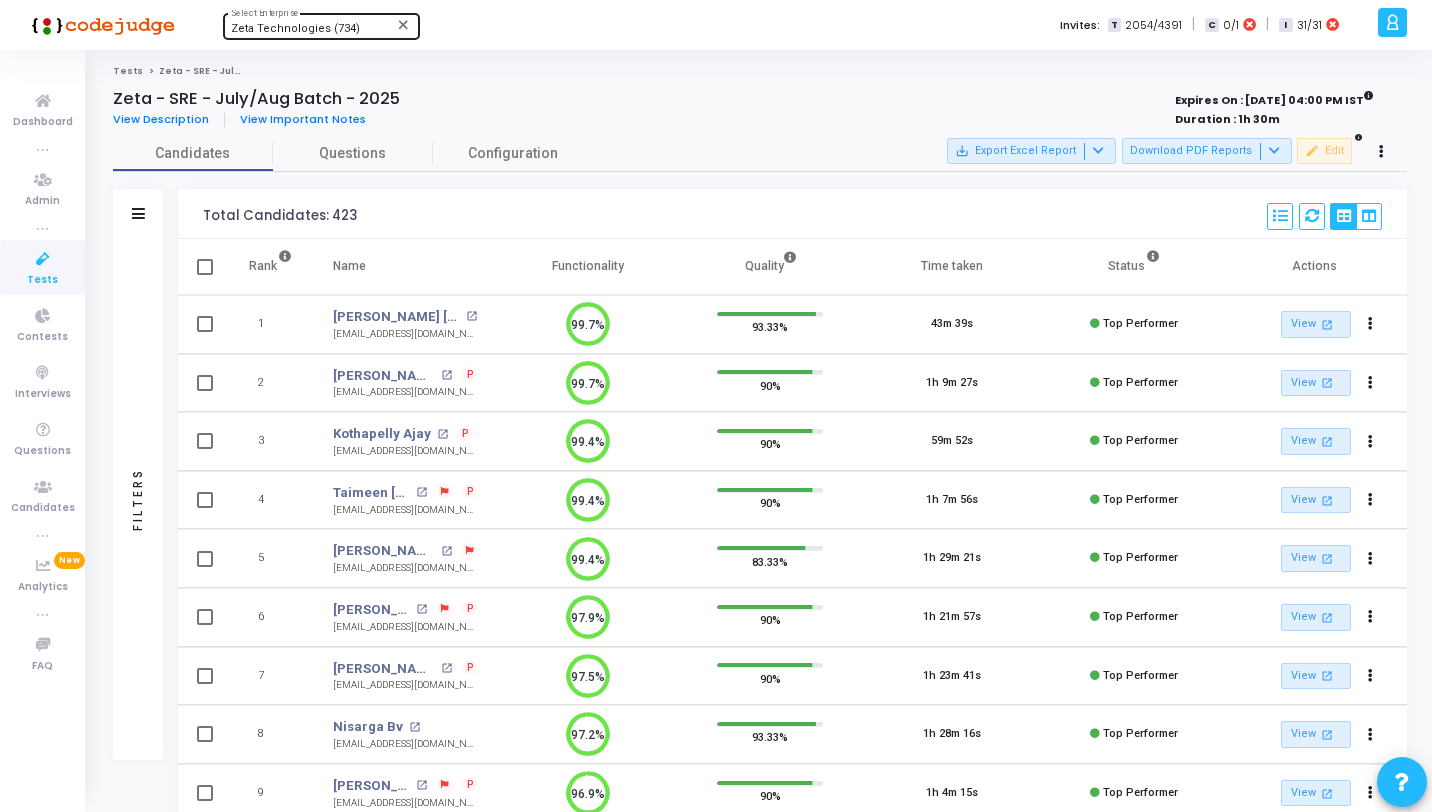 click on "Filters" at bounding box center (138, 214) 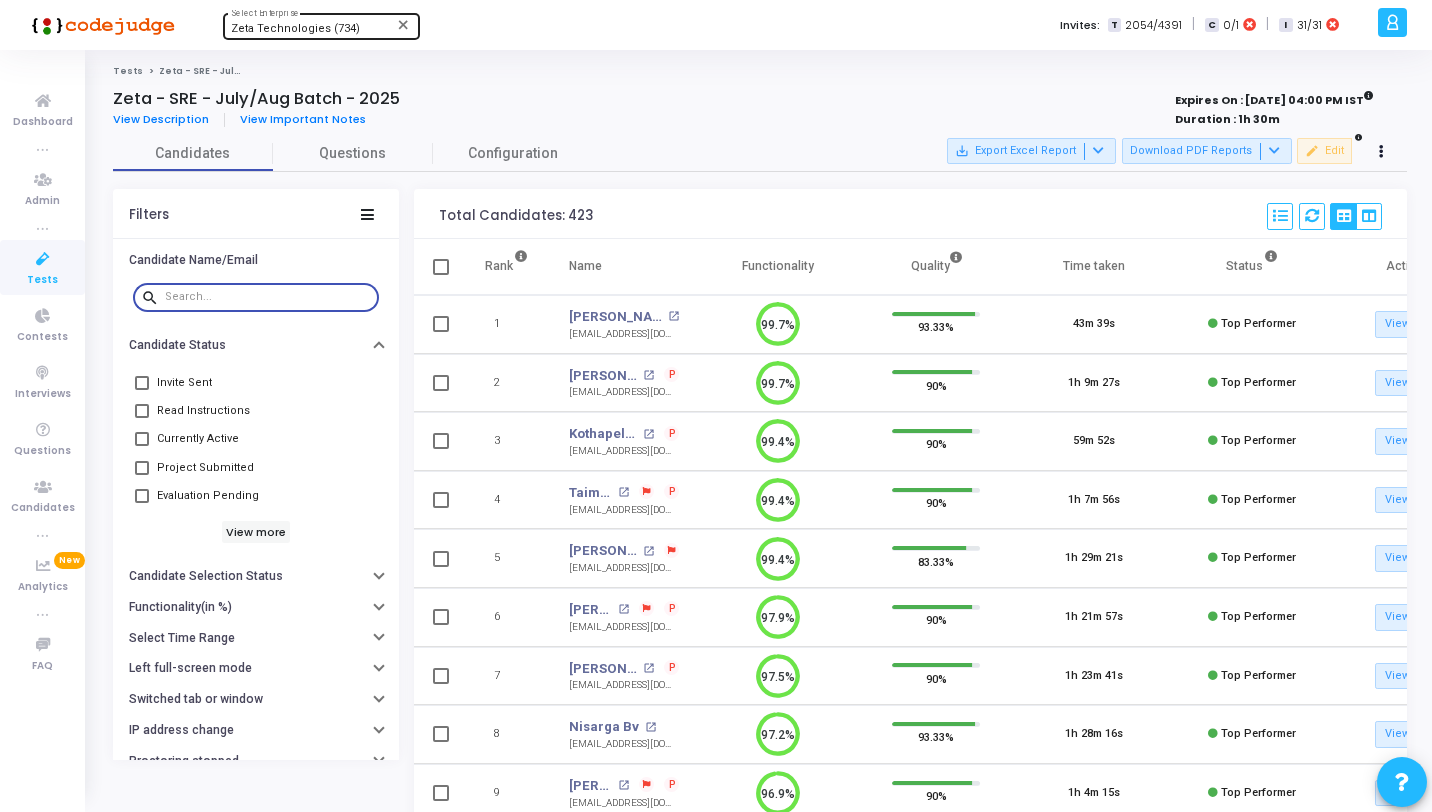 click at bounding box center [268, 297] 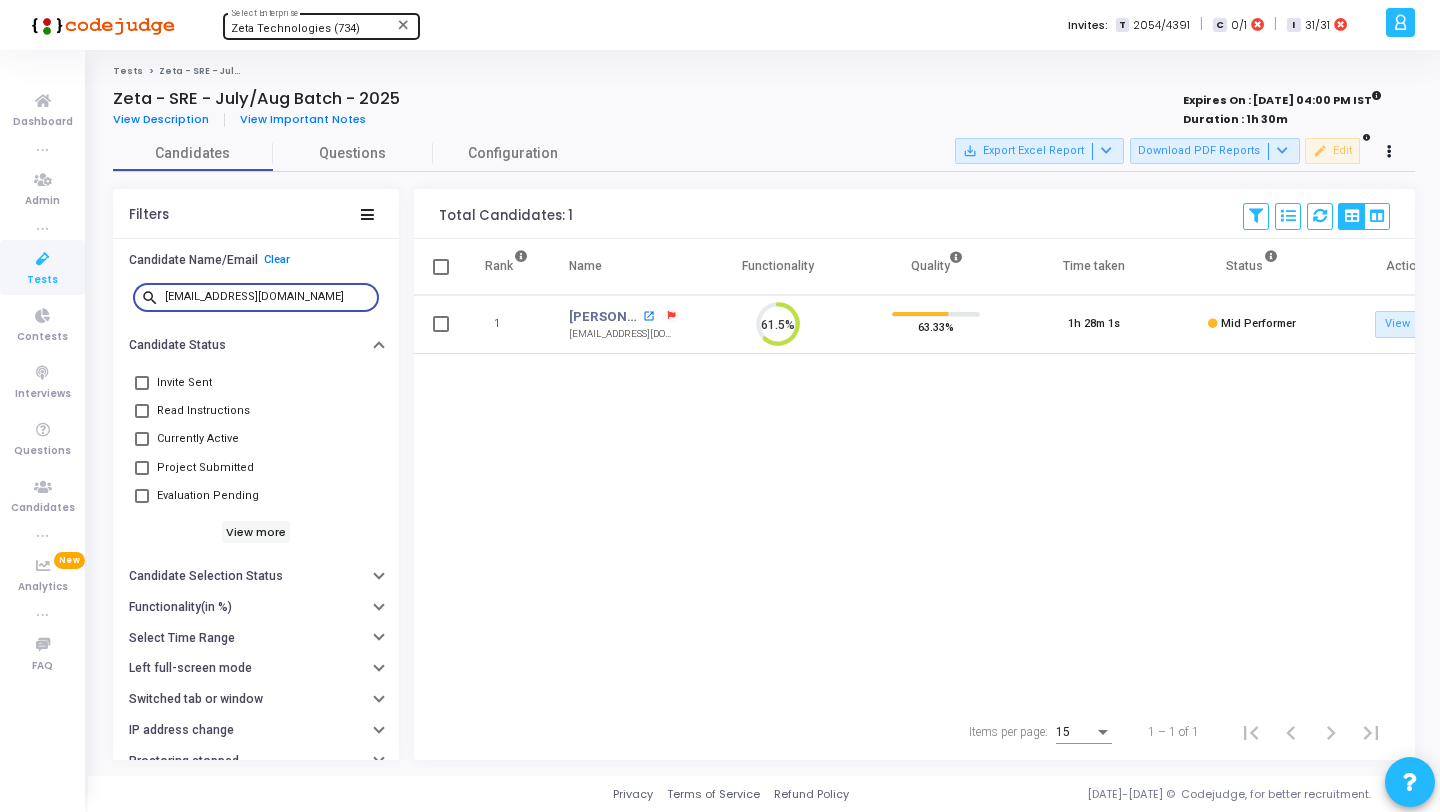 type on "[EMAIL_ADDRESS][DOMAIN_NAME]" 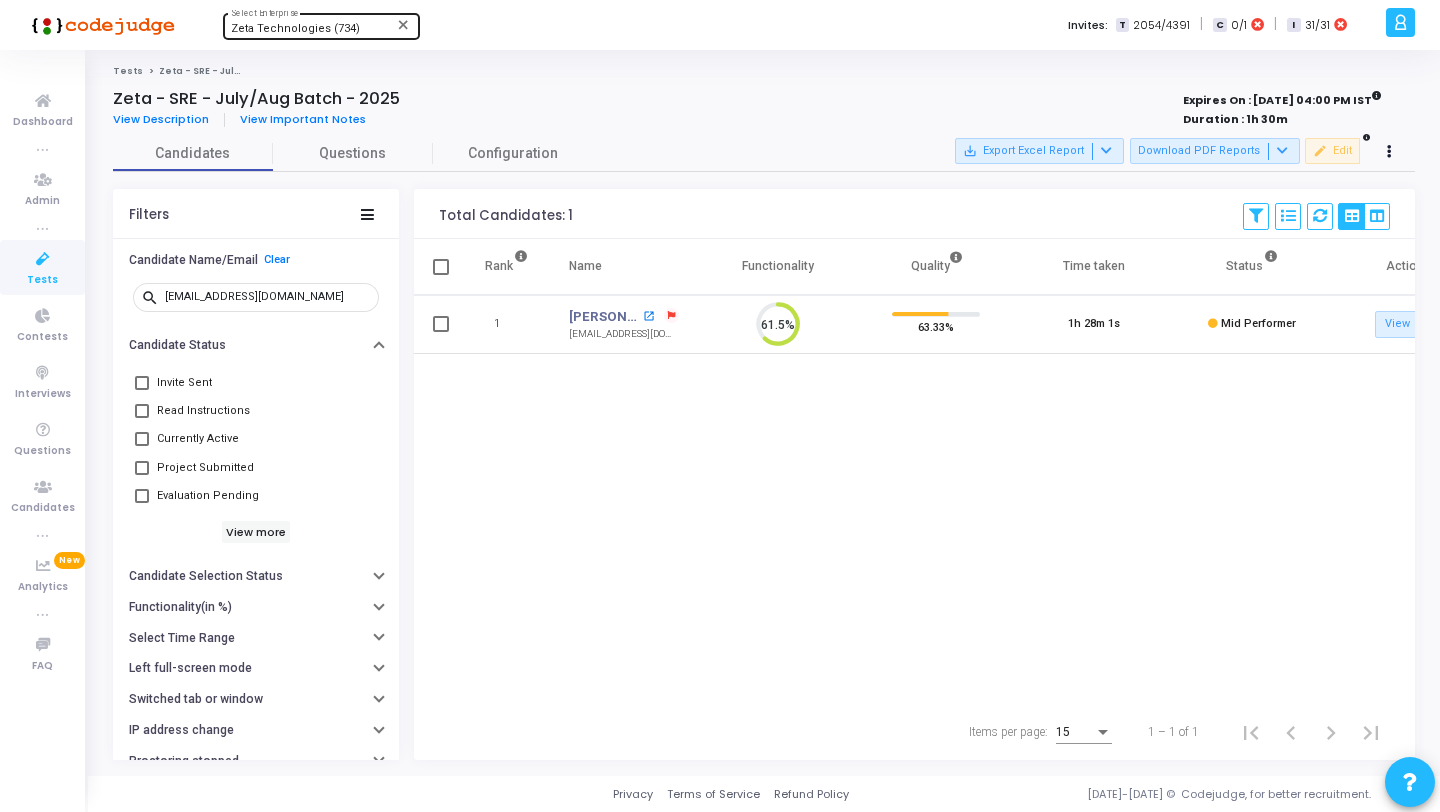 click on "open_in_new" at bounding box center (648, 316) 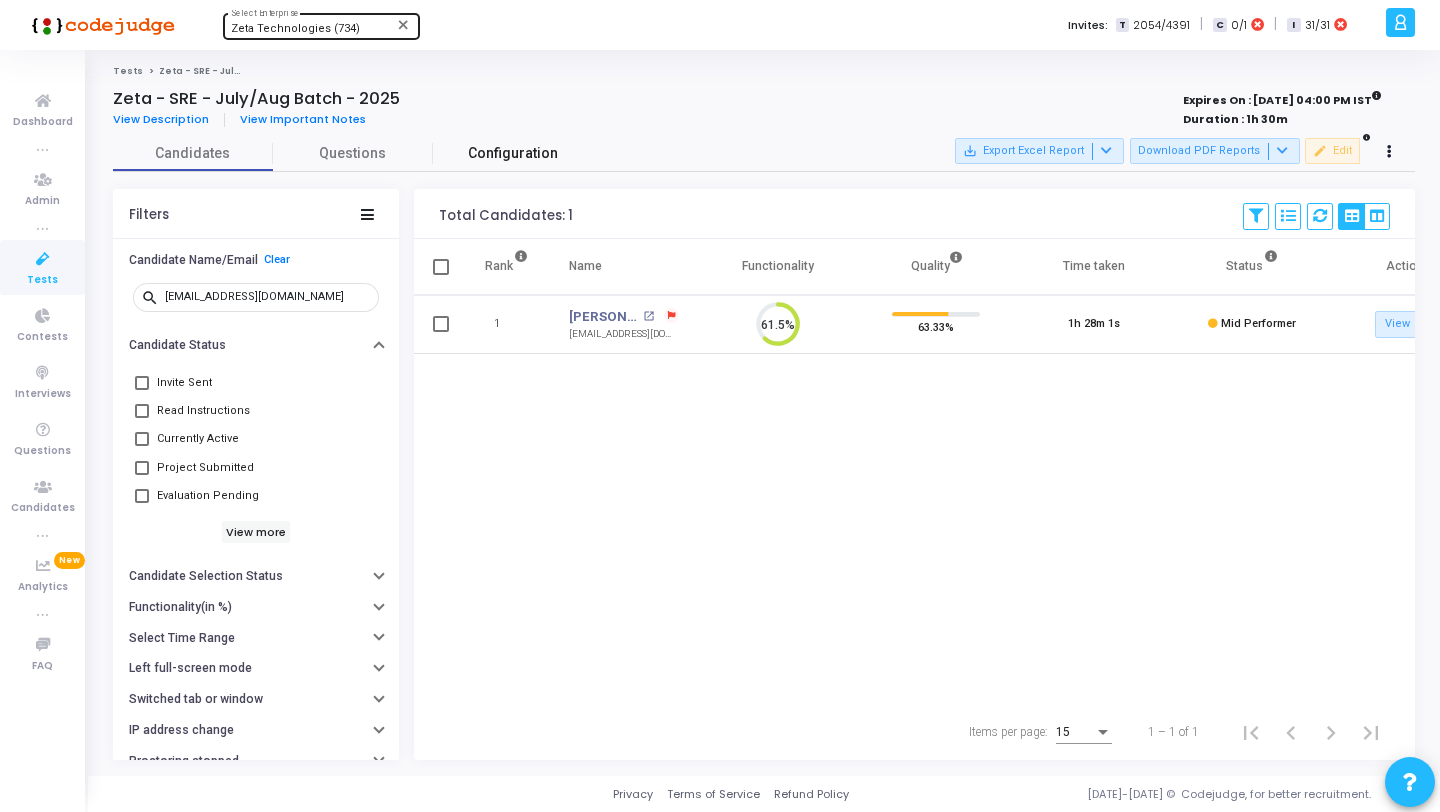 click on "Configuration" at bounding box center (513, 153) 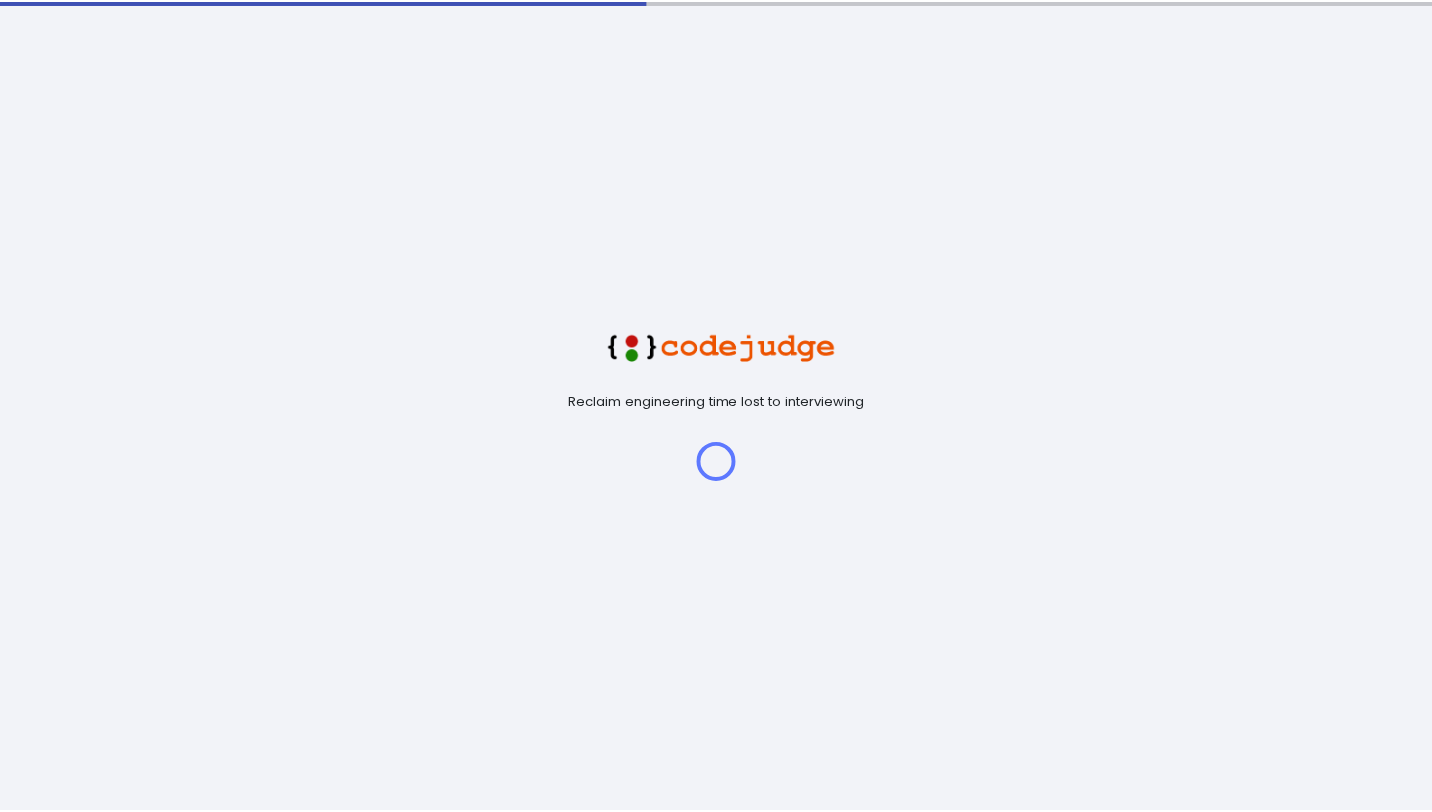 scroll, scrollTop: 0, scrollLeft: 0, axis: both 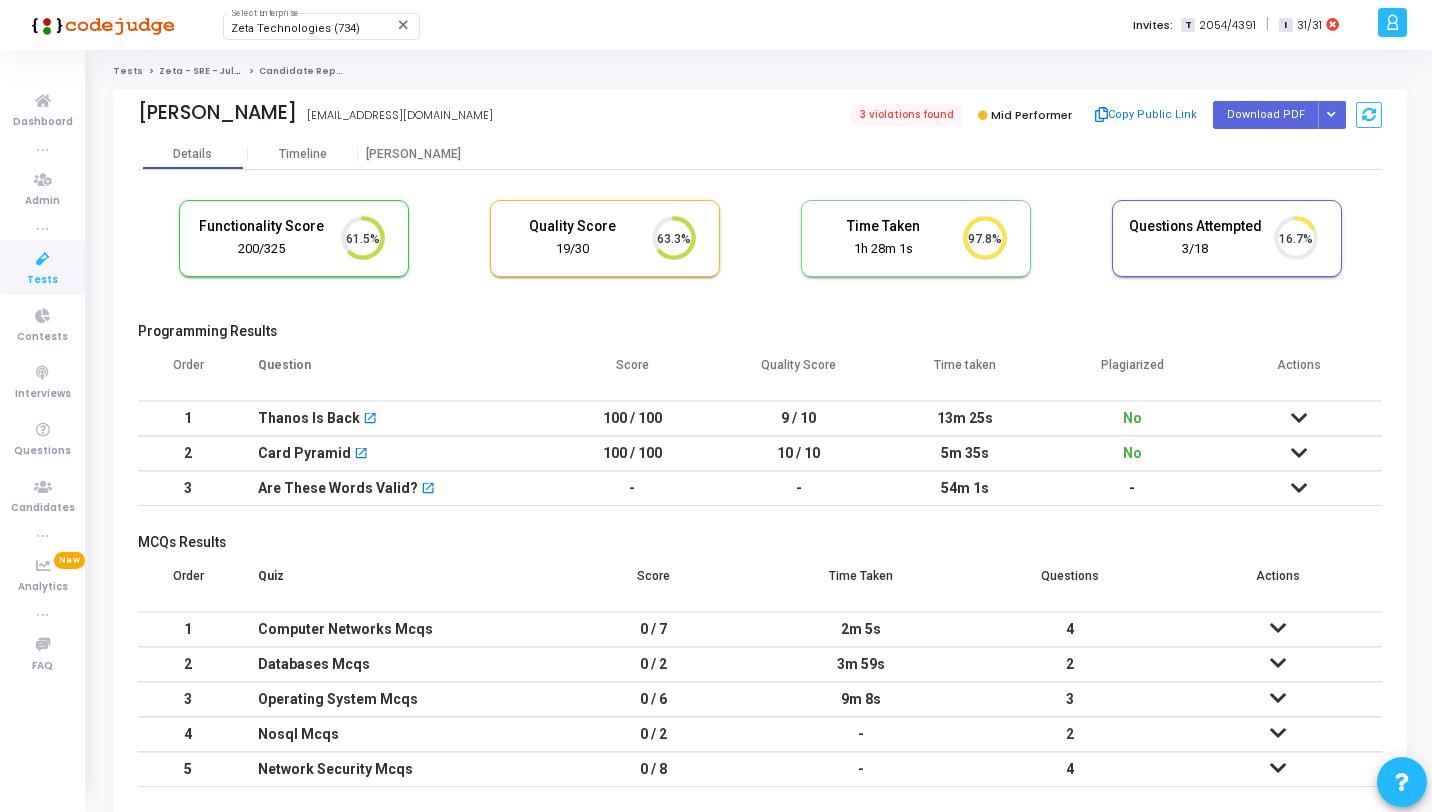 click on "-" at bounding box center (799, 488) 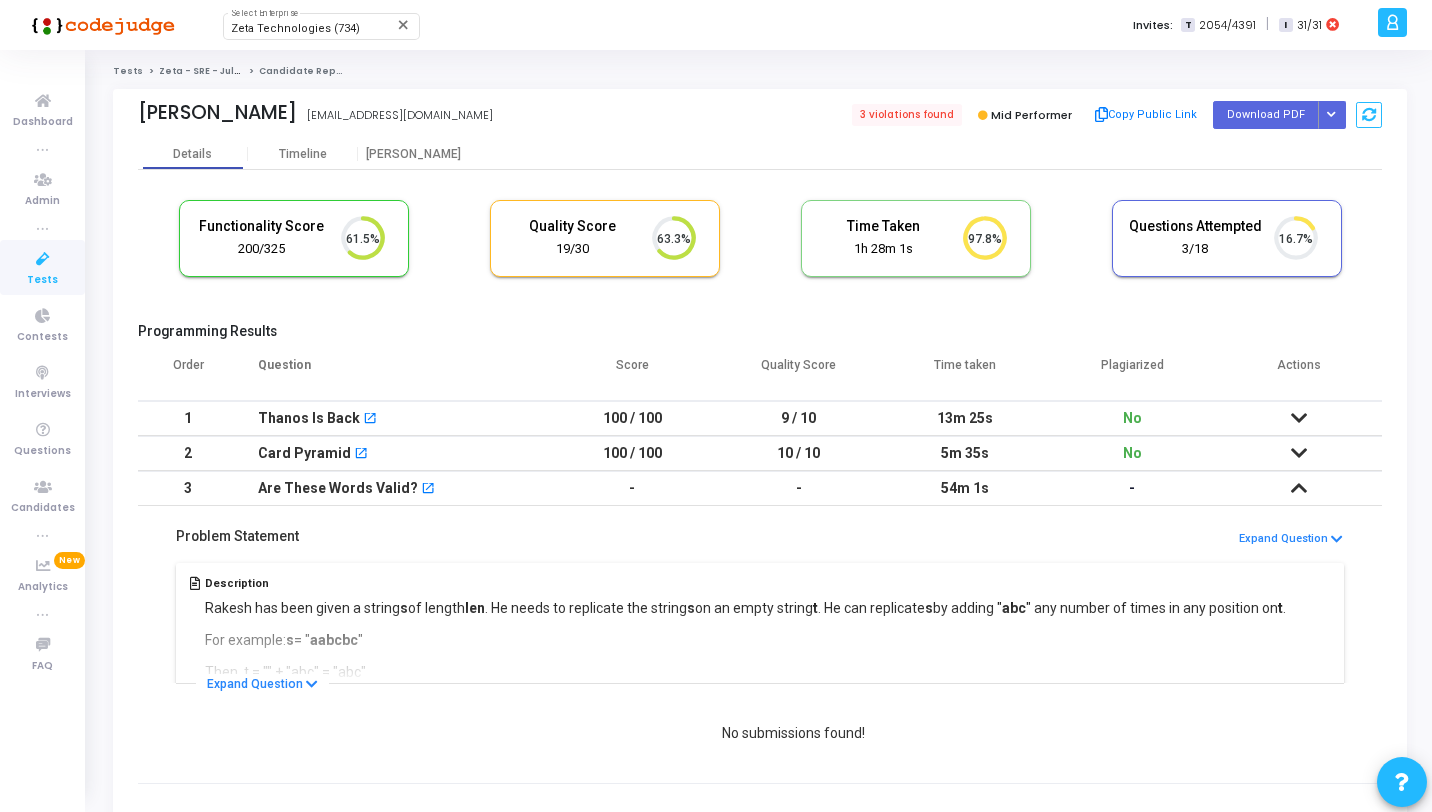 click on "-" at bounding box center (799, 488) 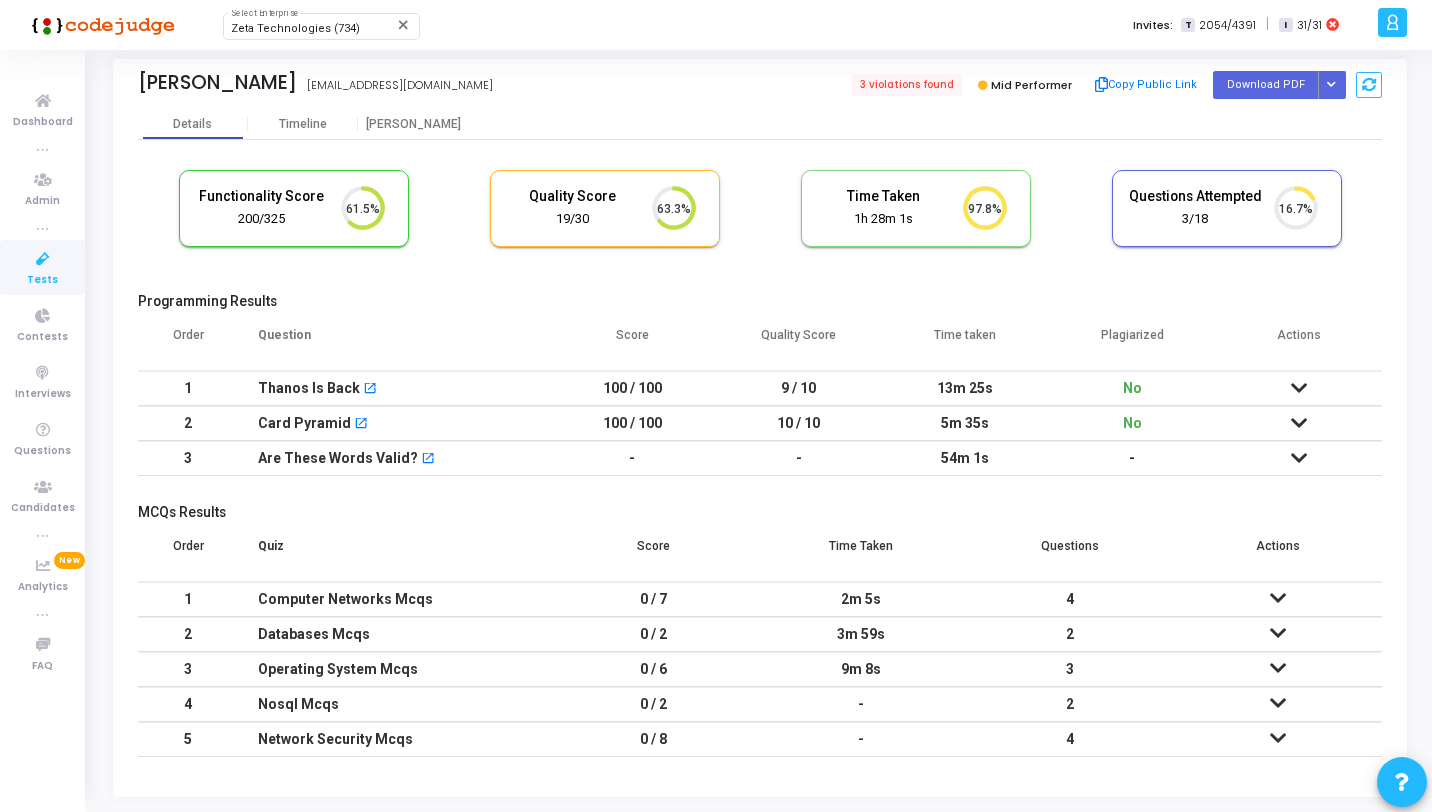 scroll, scrollTop: 82, scrollLeft: 0, axis: vertical 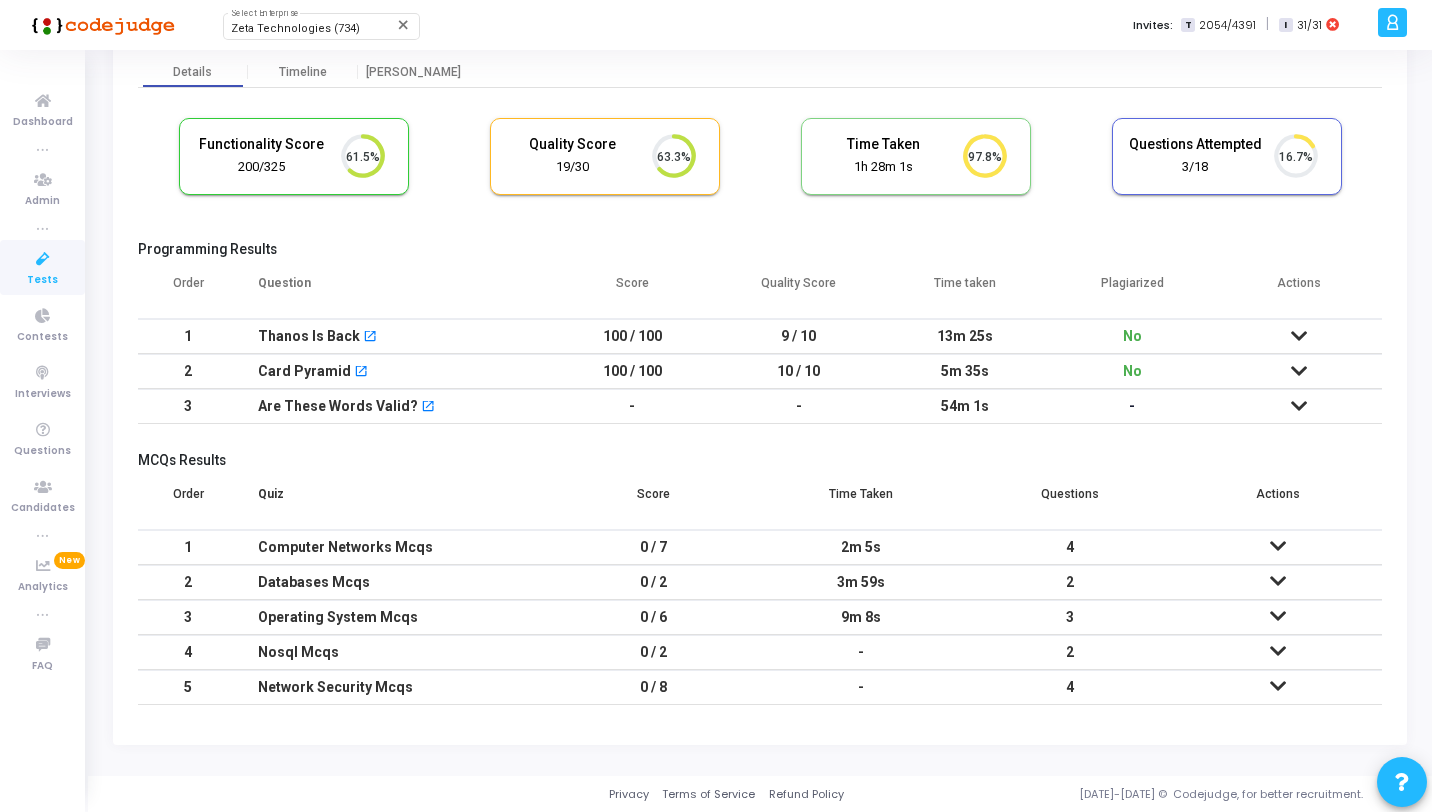 click on "10 / 10" at bounding box center [799, 371] 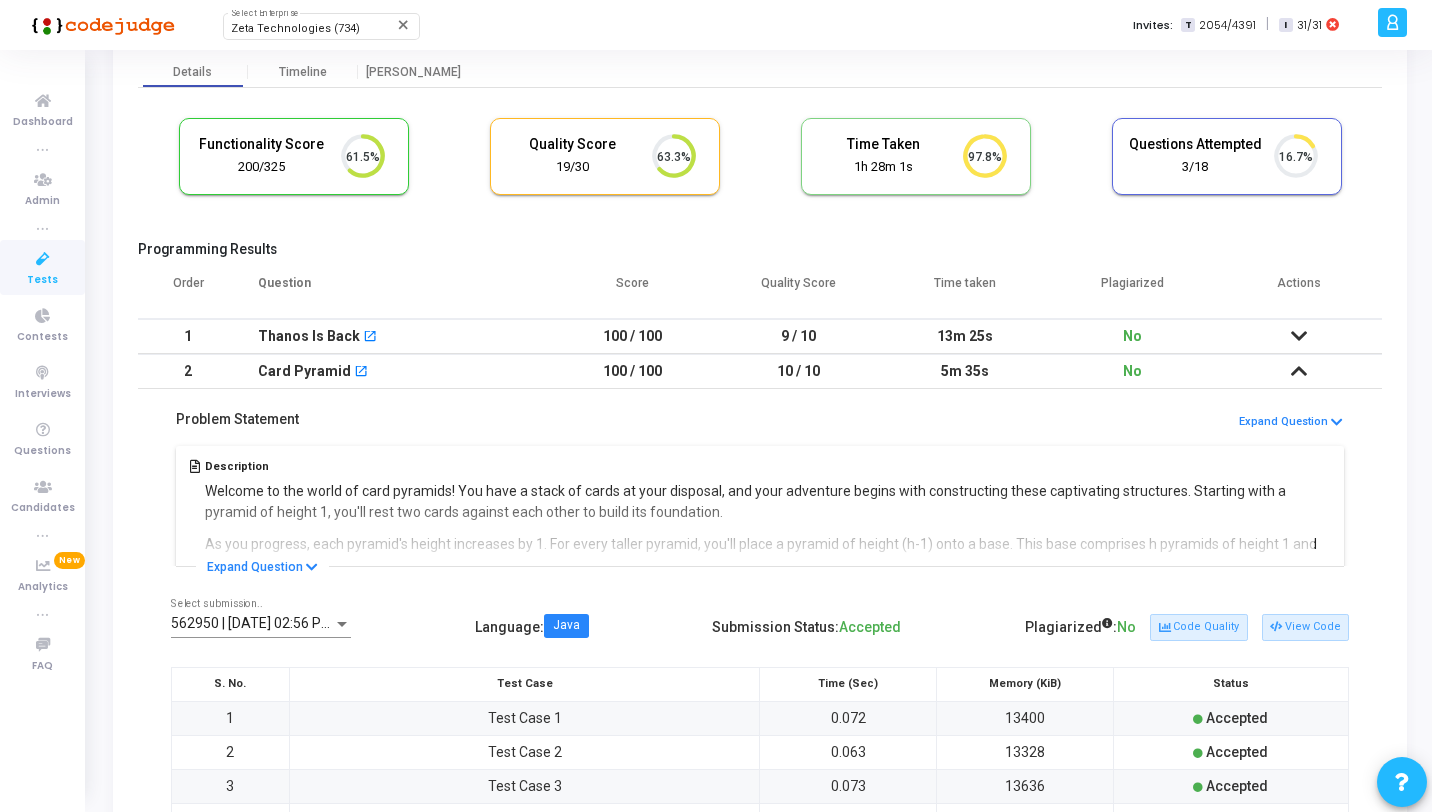 click on "10 / 10" at bounding box center [799, 371] 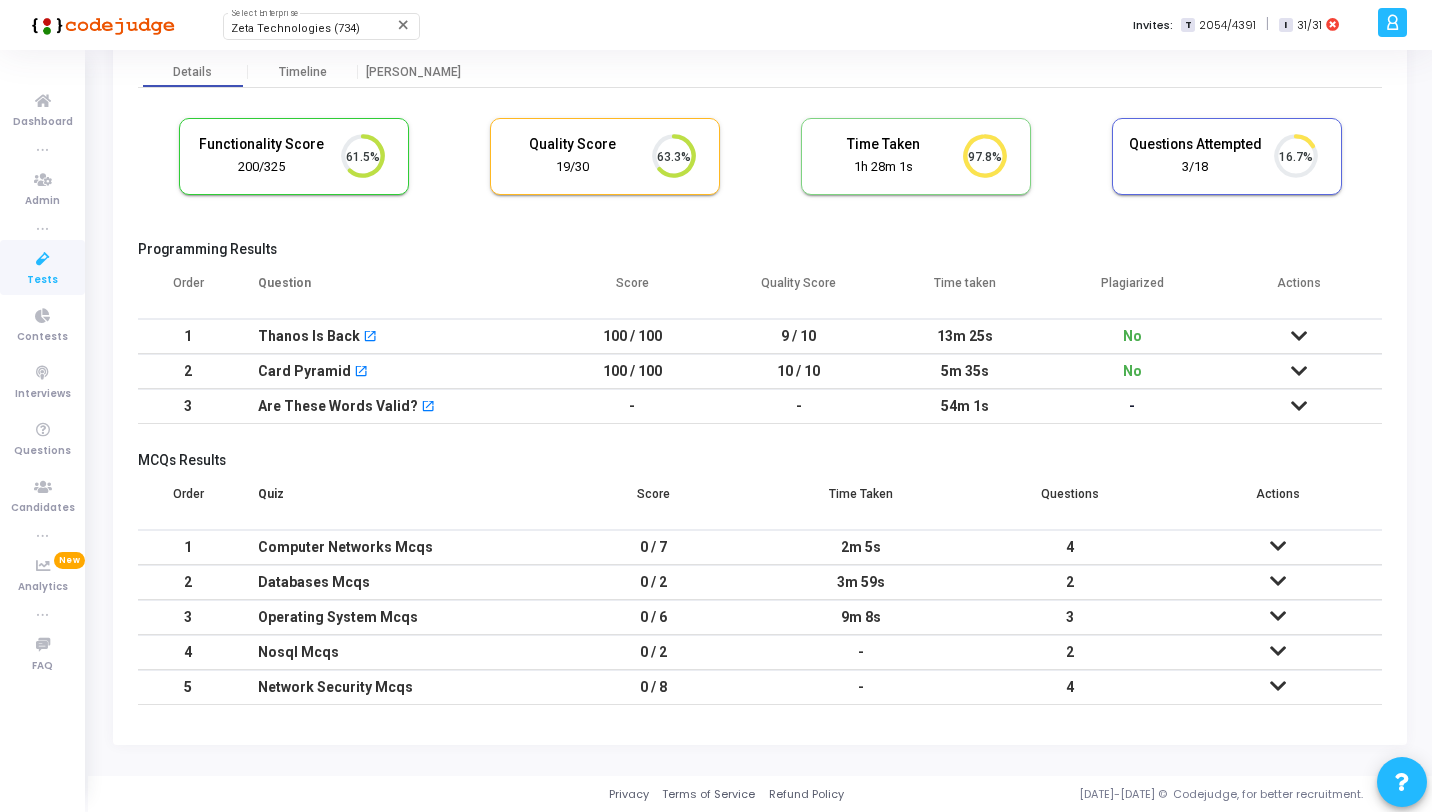 click on "-" at bounding box center (799, 406) 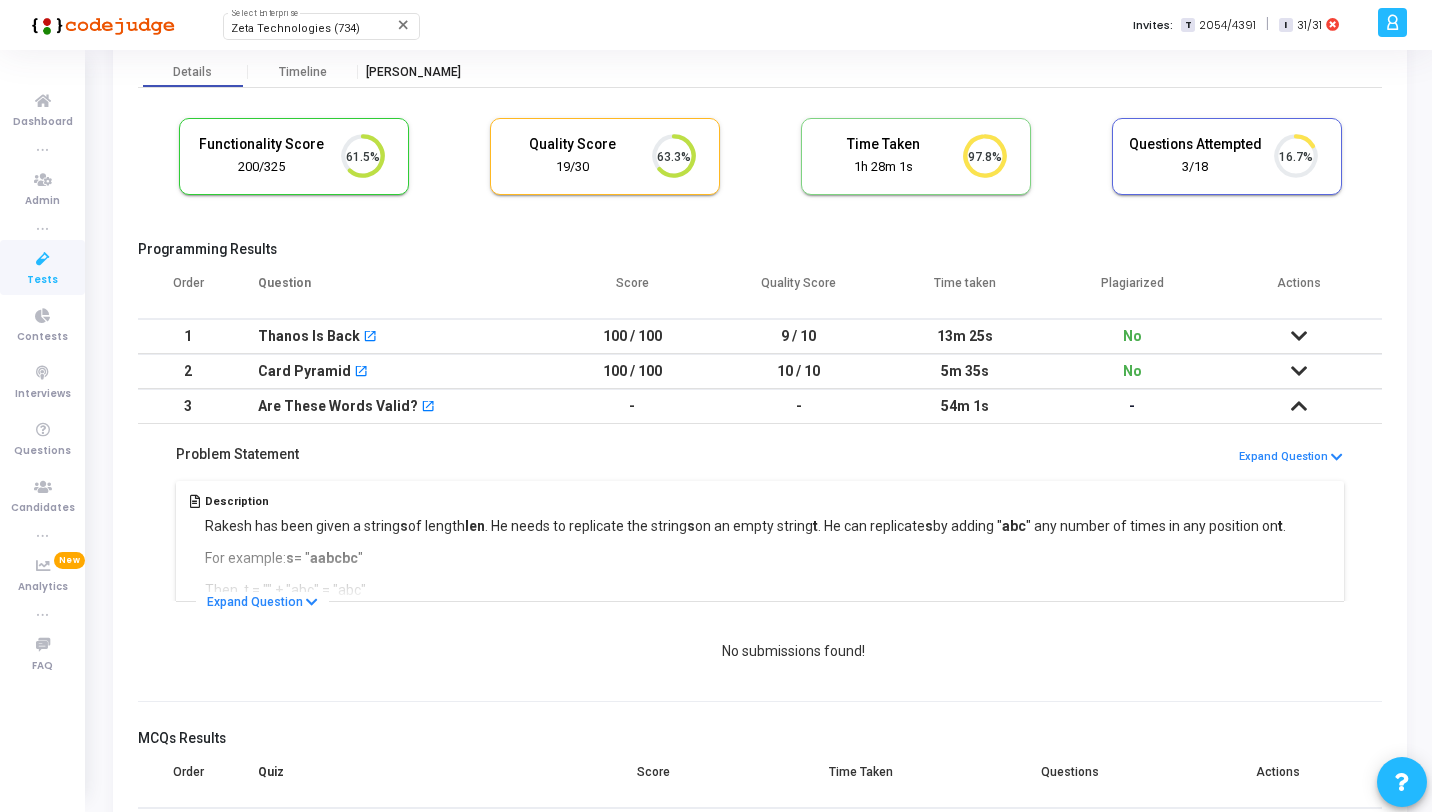 click on "[PERSON_NAME]" at bounding box center [413, 72] 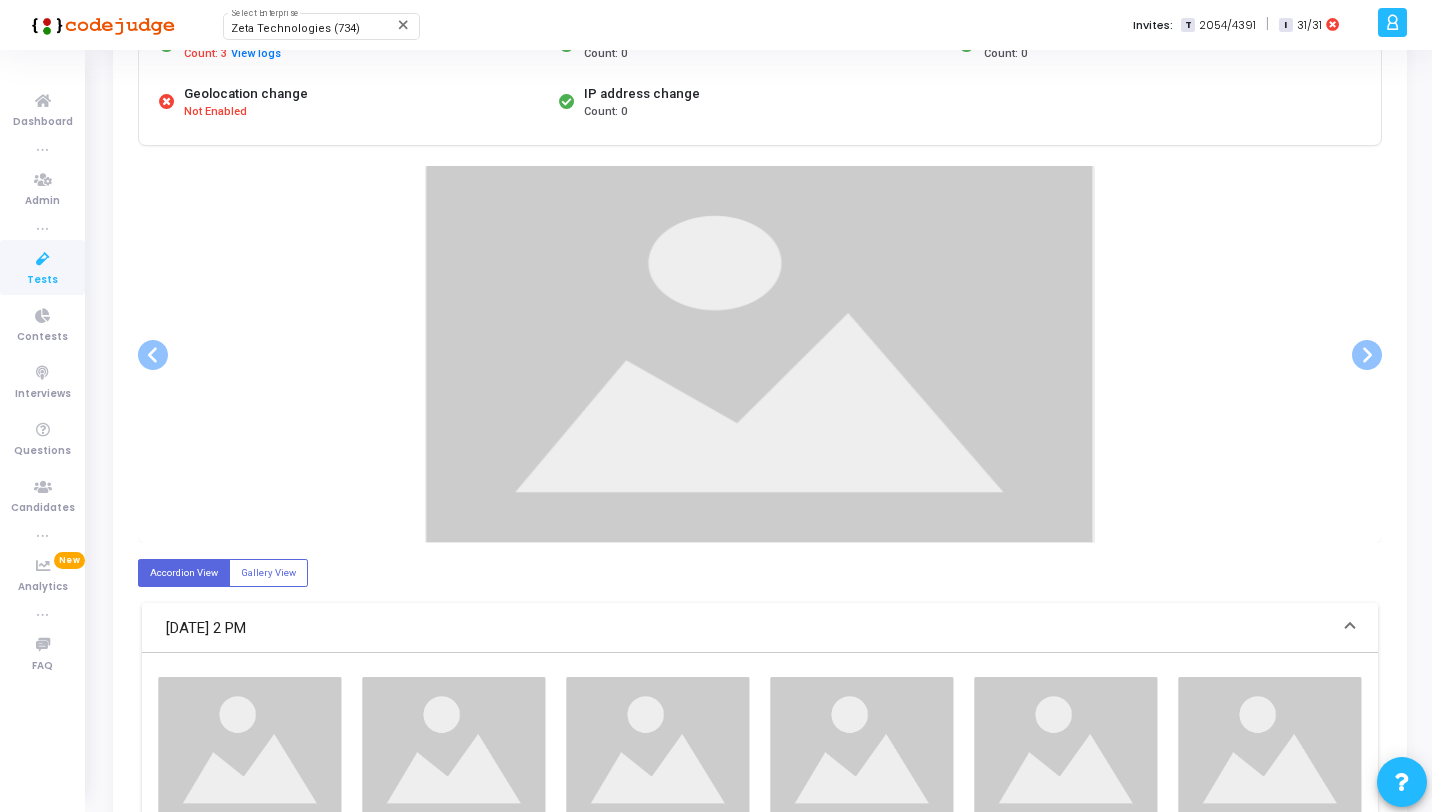 scroll, scrollTop: 0, scrollLeft: 0, axis: both 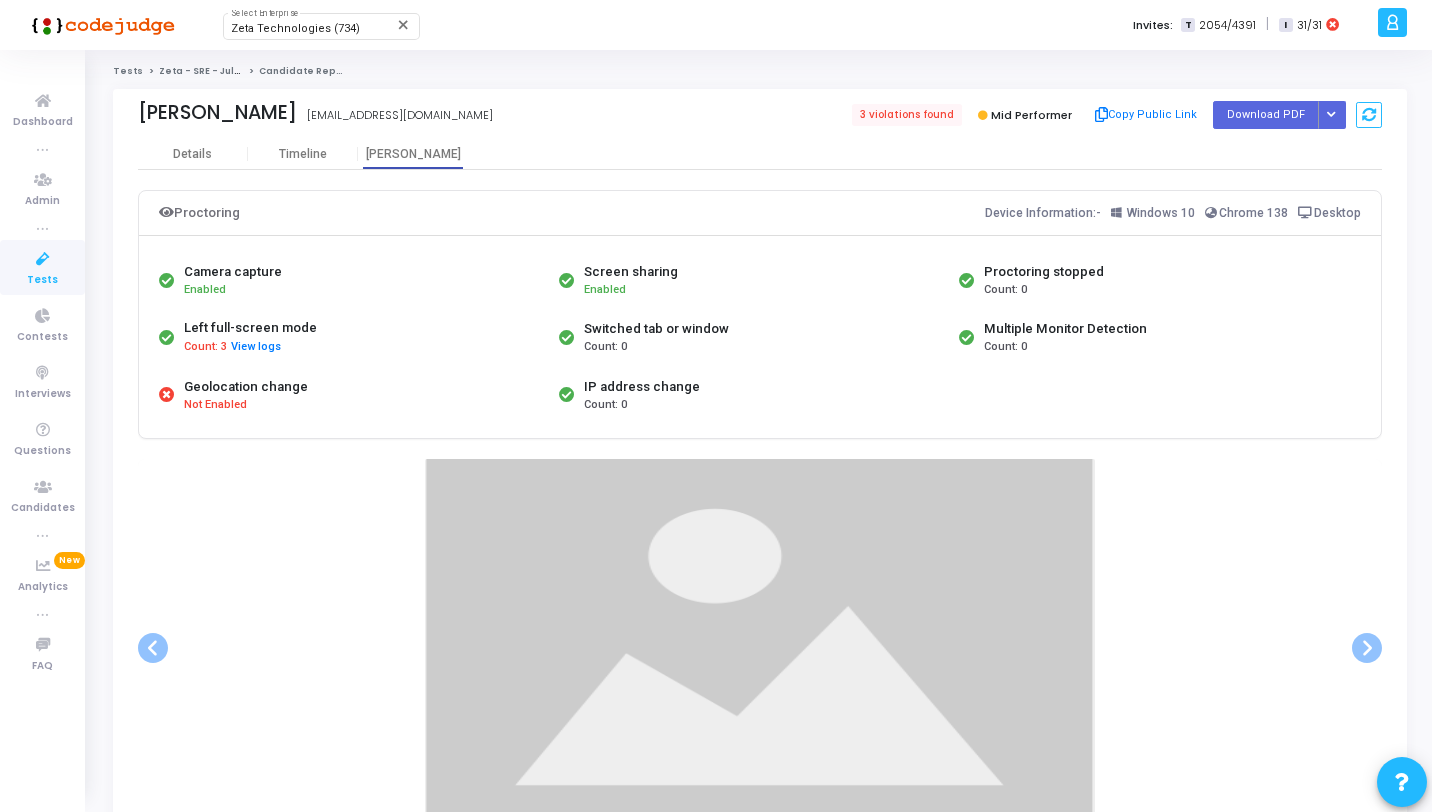 click on "Proctoring  Device Information:-  Windows 10  Chrome 138   Desktop   Camera capture  Enabled  Screen sharing  Enabled  Proctoring stopped   Count: 0   Left full-screen mode   Count: 3   View logs   Switched tab or window   Count: 0   Multiple Monitor Detection   Count: 0   Geolocation change   Not Enabled   IP address change   Count: 0   Slide 1 of 25   Slide 2 of 25   Slide 3 of 25   Slide 4 of 25   Slide 5 of 25   Slide 6 of 25   Slide 7 of 25   Slide 8 of 25   Slide 9 of 25   Slide 10 of 25   Slide 11 of 25   Slide 12 of 25   Slide 13 of 25   Slide 14 of 25   Slide 15 of 25   Slide 16 of 25   Slide 17 of 25   Slide 18 of 25   Slide 19 of 25   Slide 20 of 25   Slide 21 of 25   Slide 22 of 25   Slide 23 of 25   Slide 24 of 25   Slide 25 of 25  Previous Next Accordion View  Gallery View   [DATE] 2 PM" at bounding box center (760, 977) 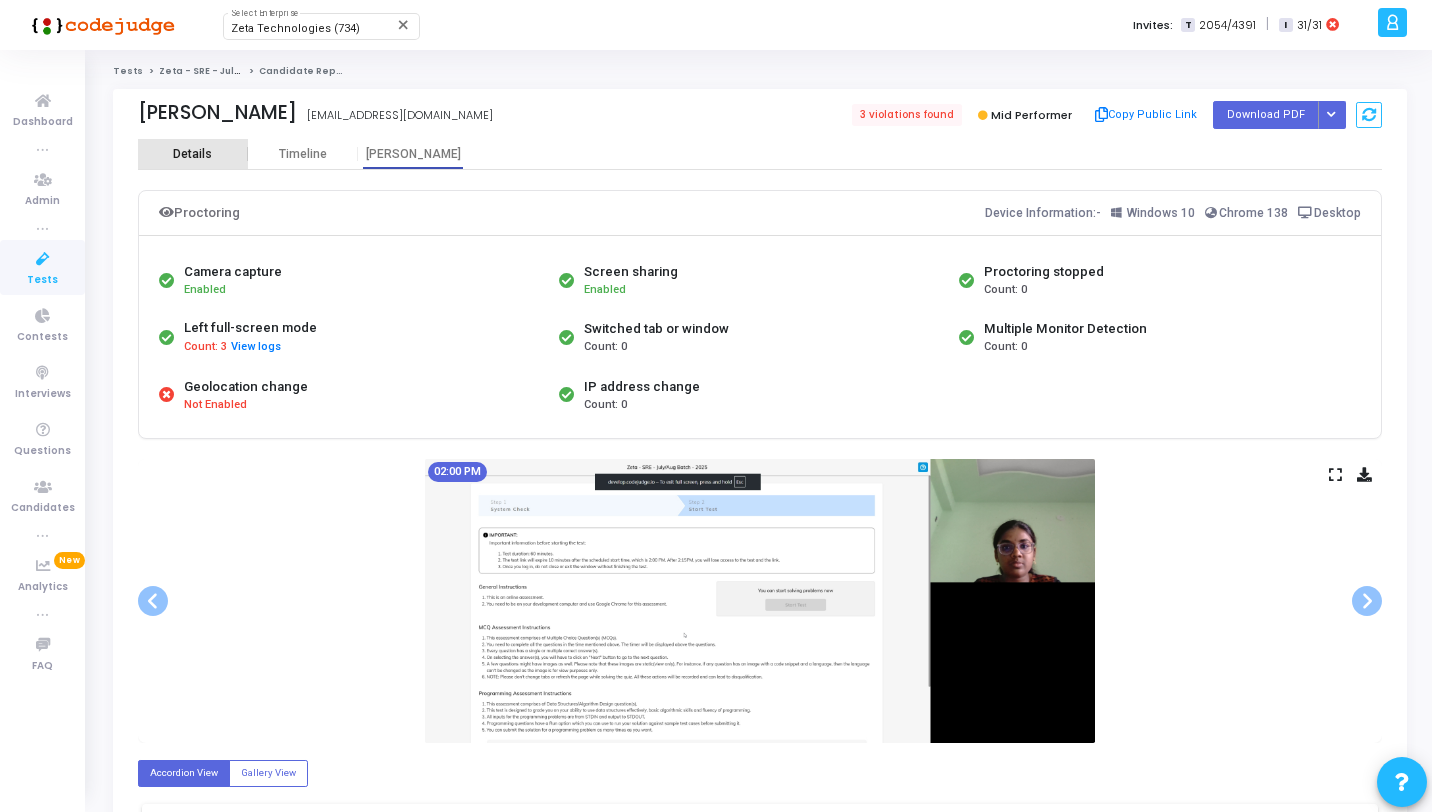 click on "Details" at bounding box center [193, 154] 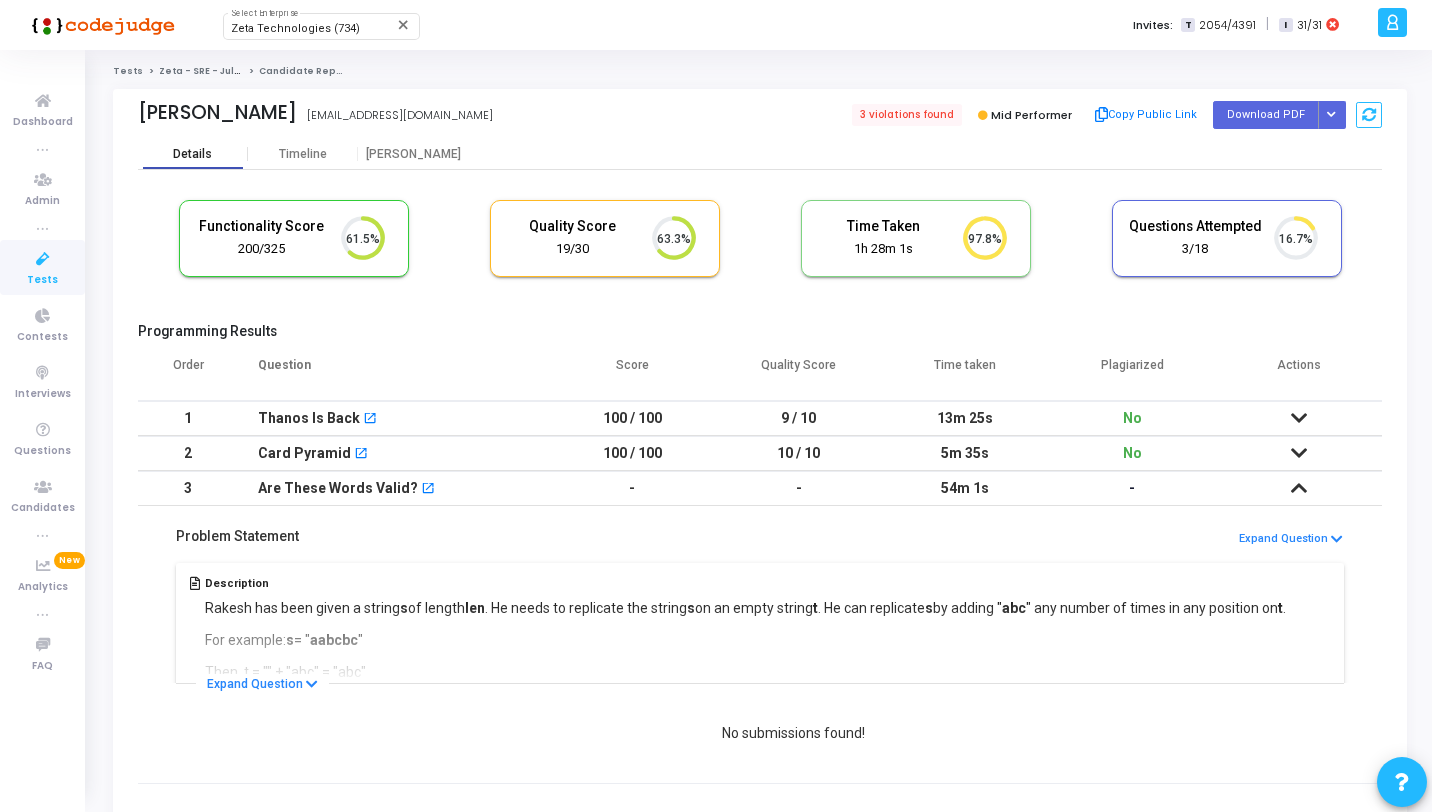 scroll, scrollTop: 9, scrollLeft: 9, axis: both 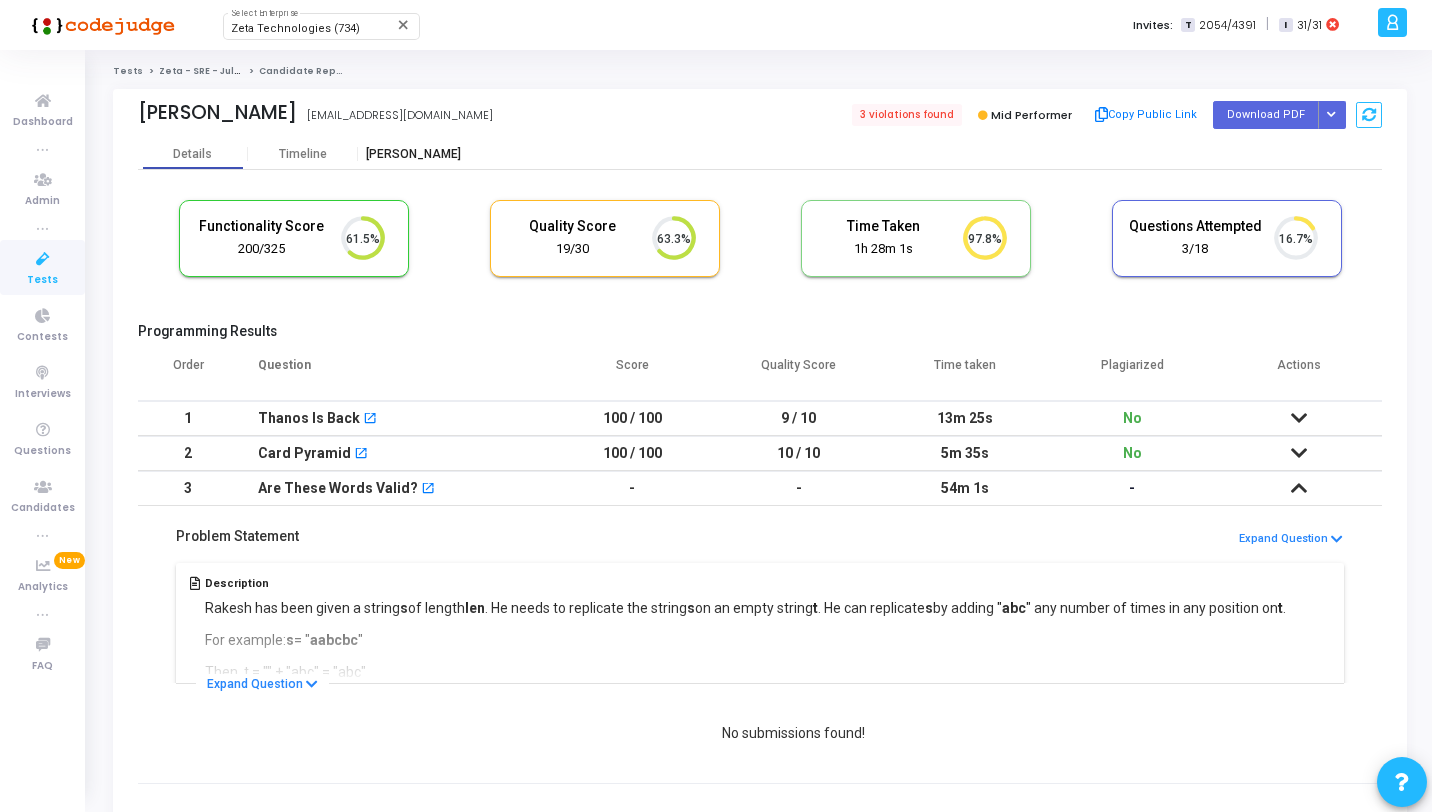 click on "[PERSON_NAME]" at bounding box center (413, 154) 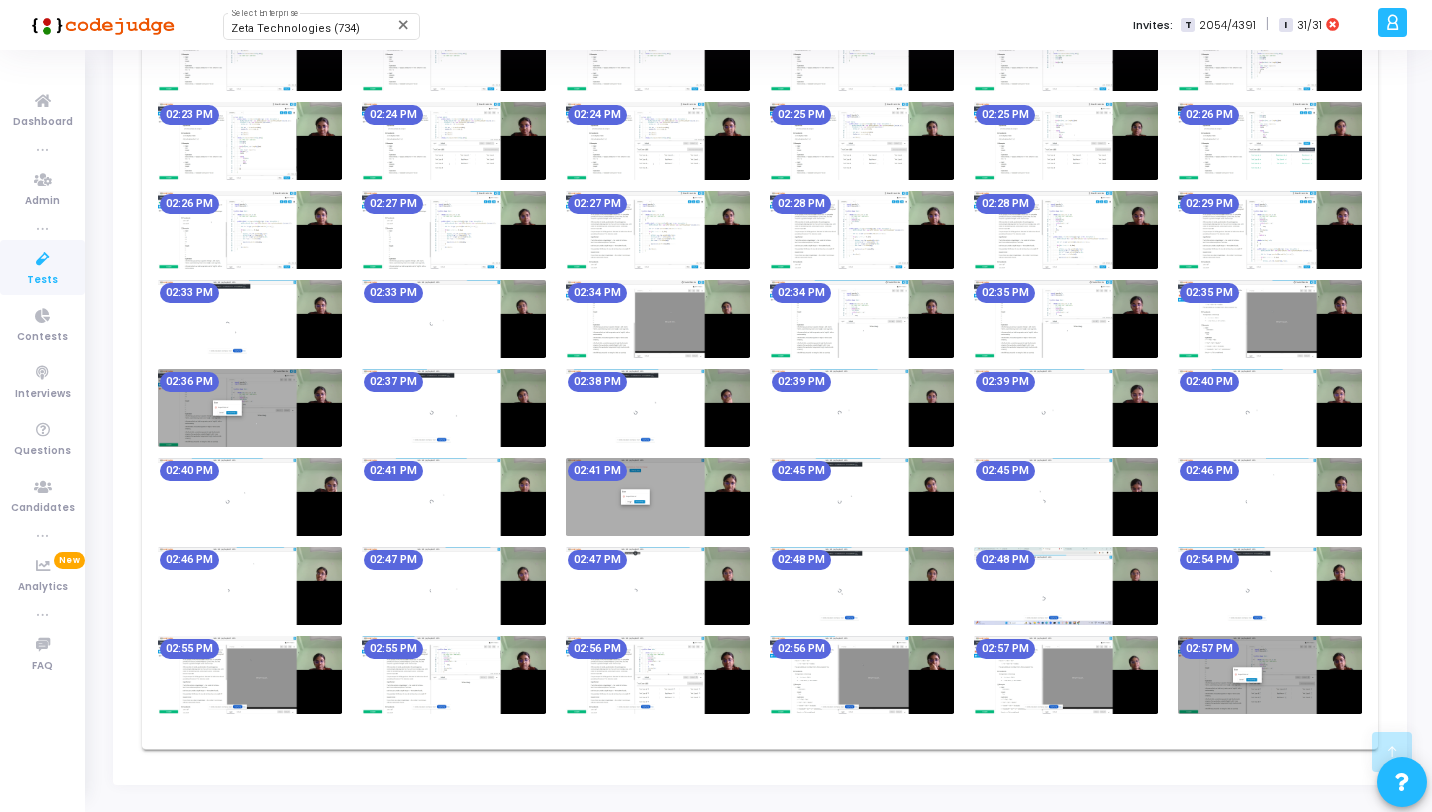 scroll, scrollTop: 1281, scrollLeft: 0, axis: vertical 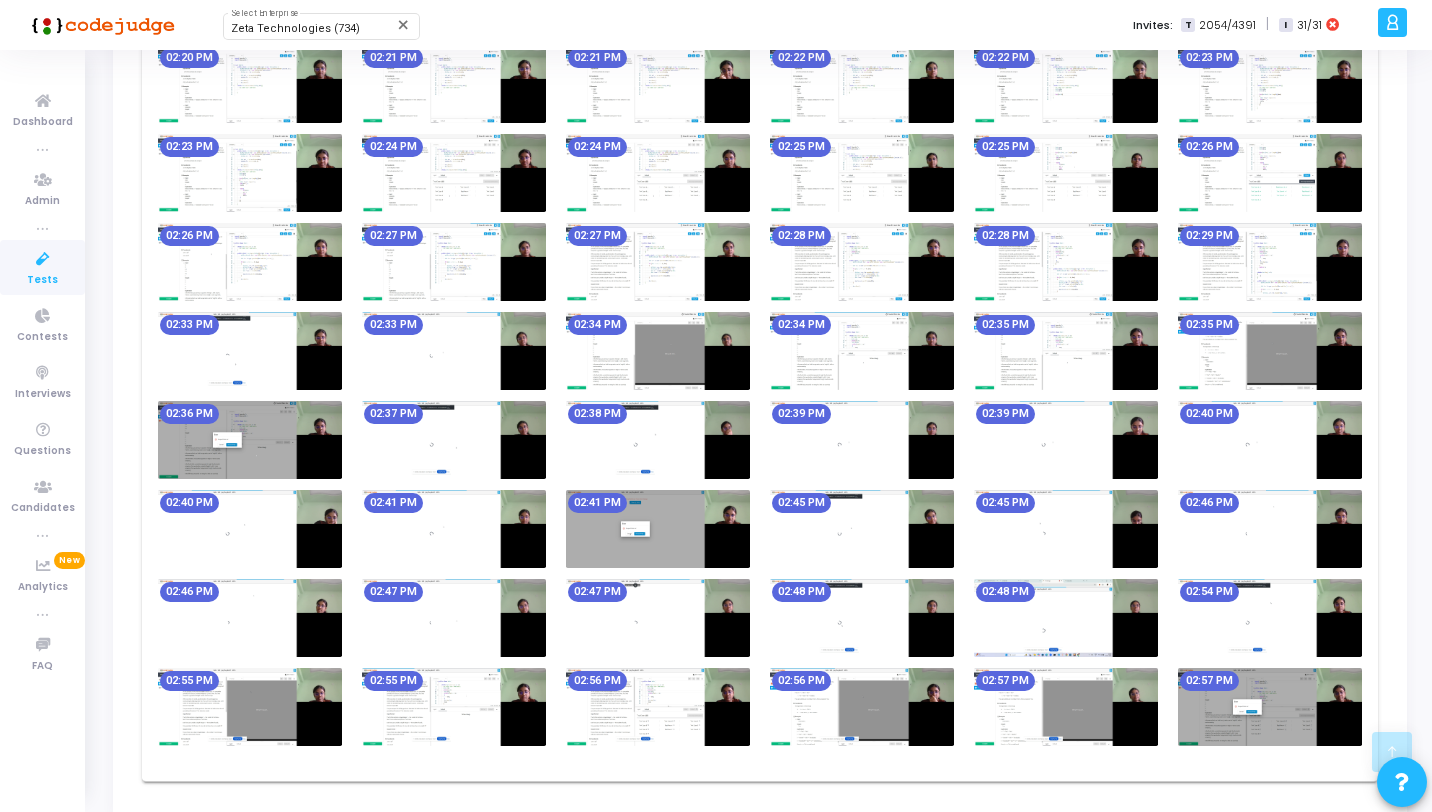 click at bounding box center [1270, 262] 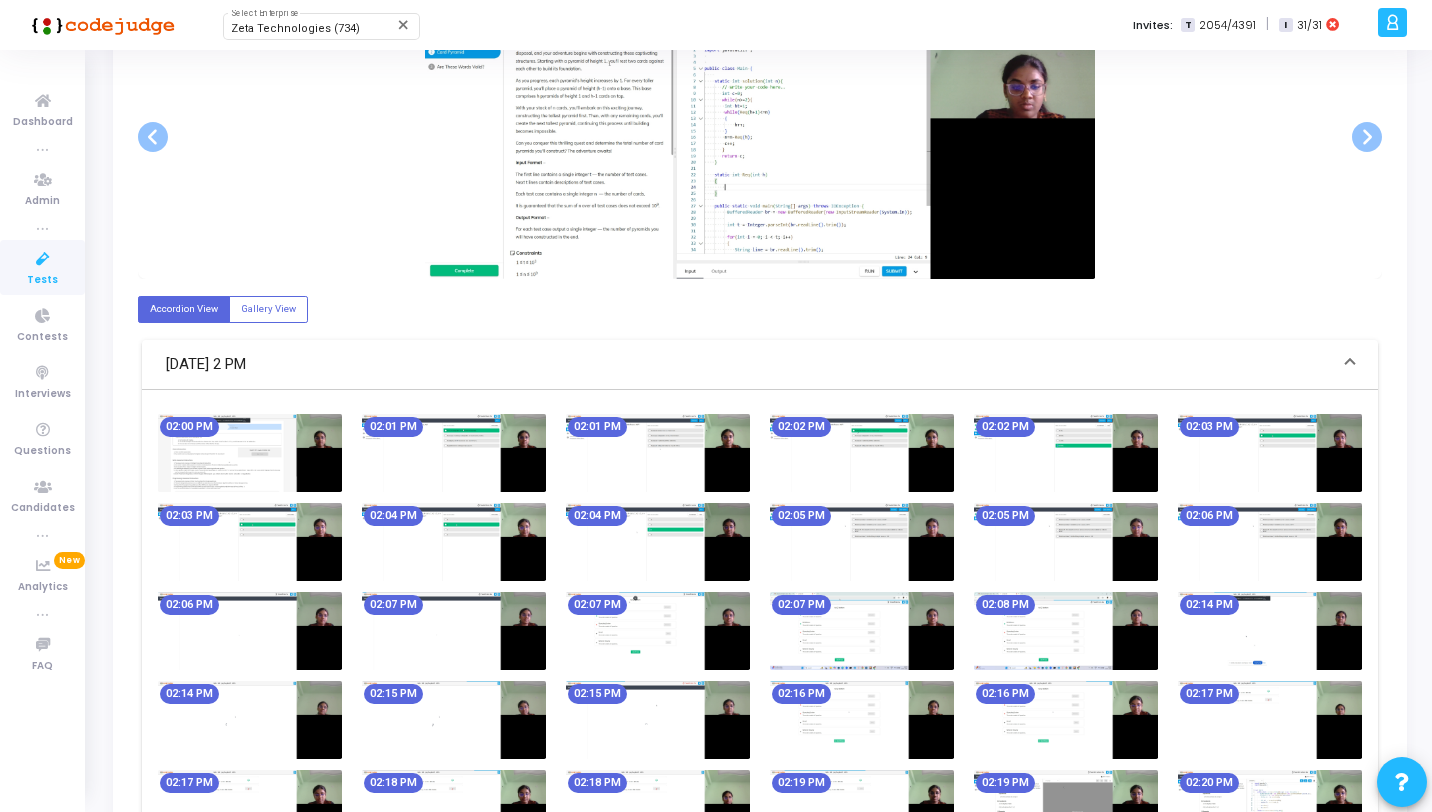 scroll, scrollTop: 0, scrollLeft: 0, axis: both 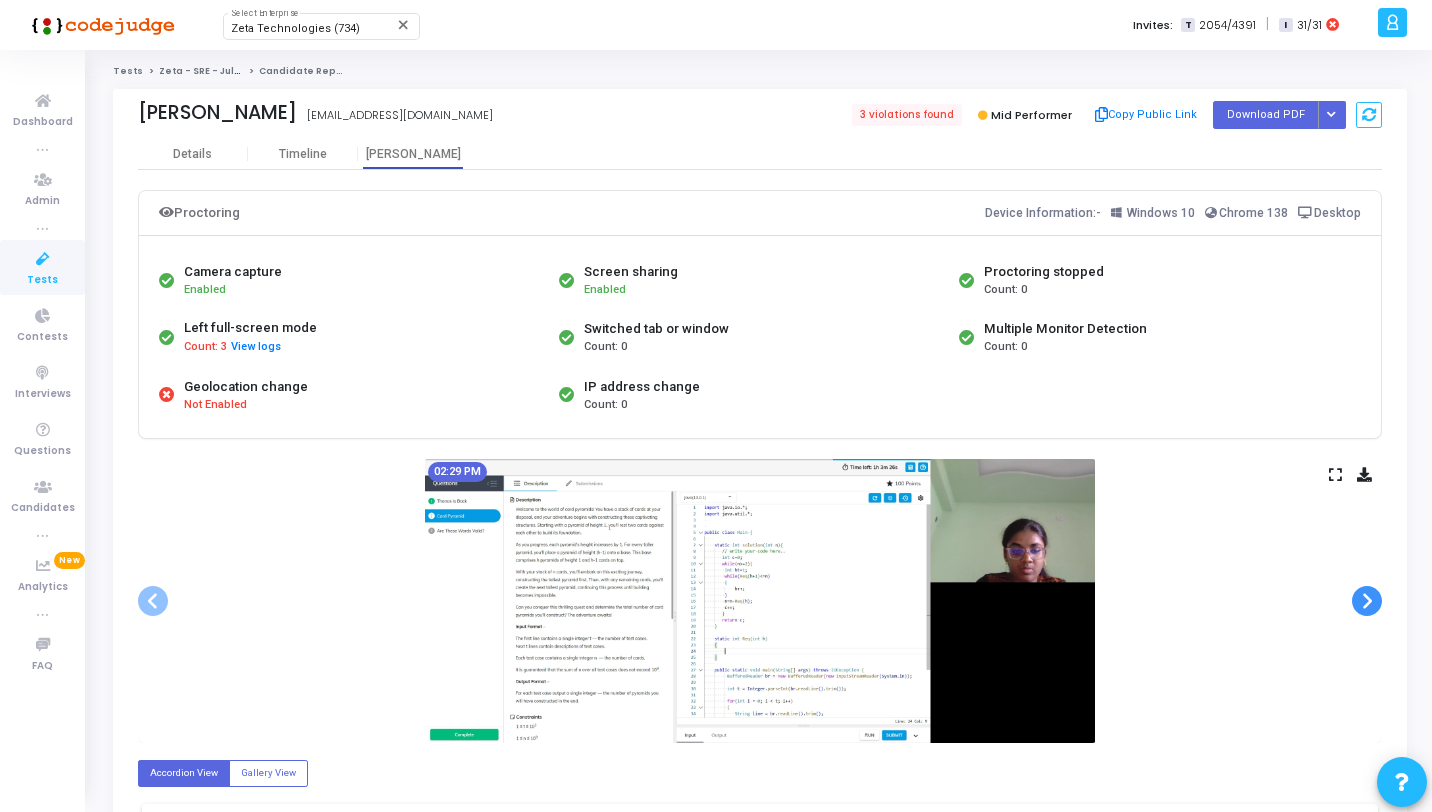 click at bounding box center (1367, 601) 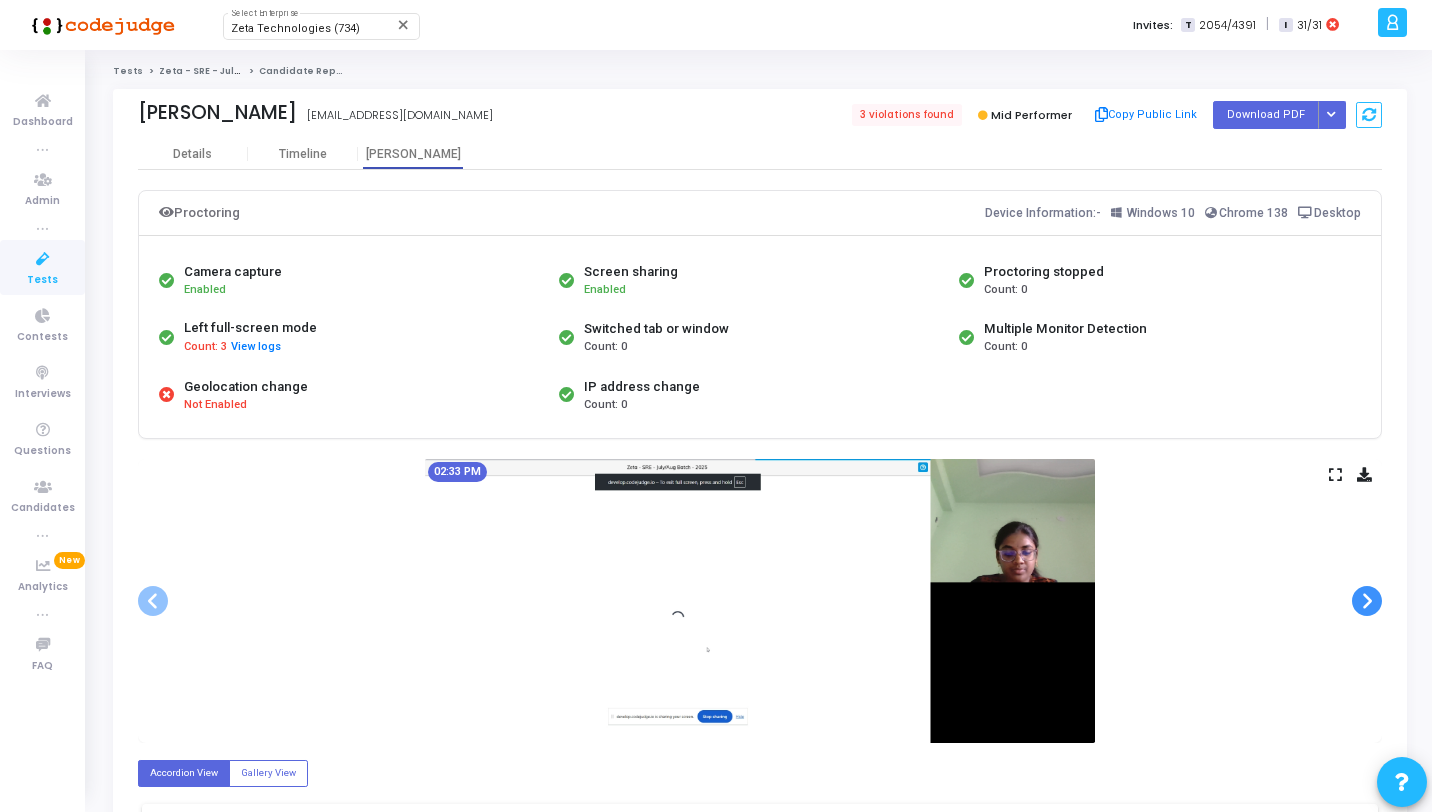 click at bounding box center (1367, 601) 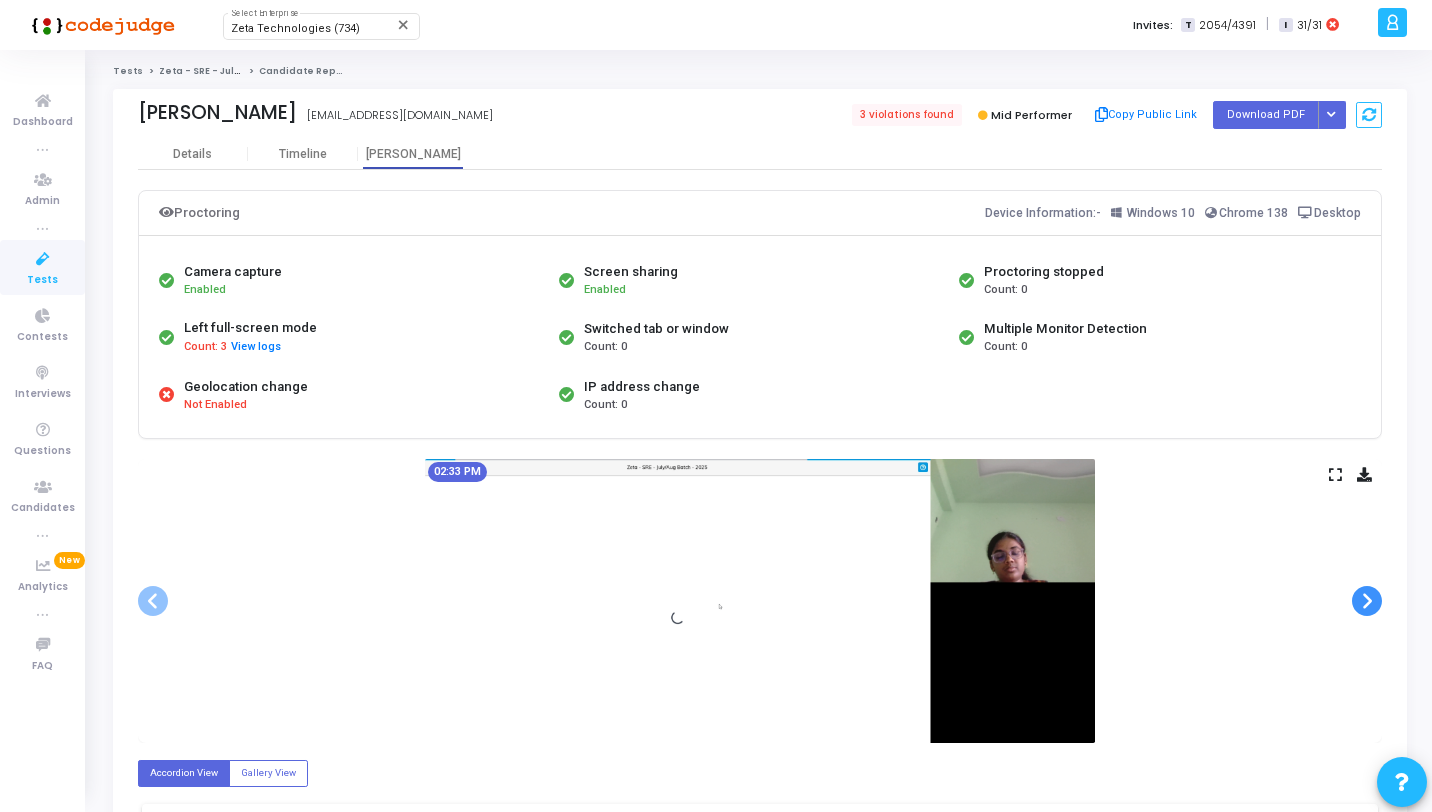 click at bounding box center [1367, 601] 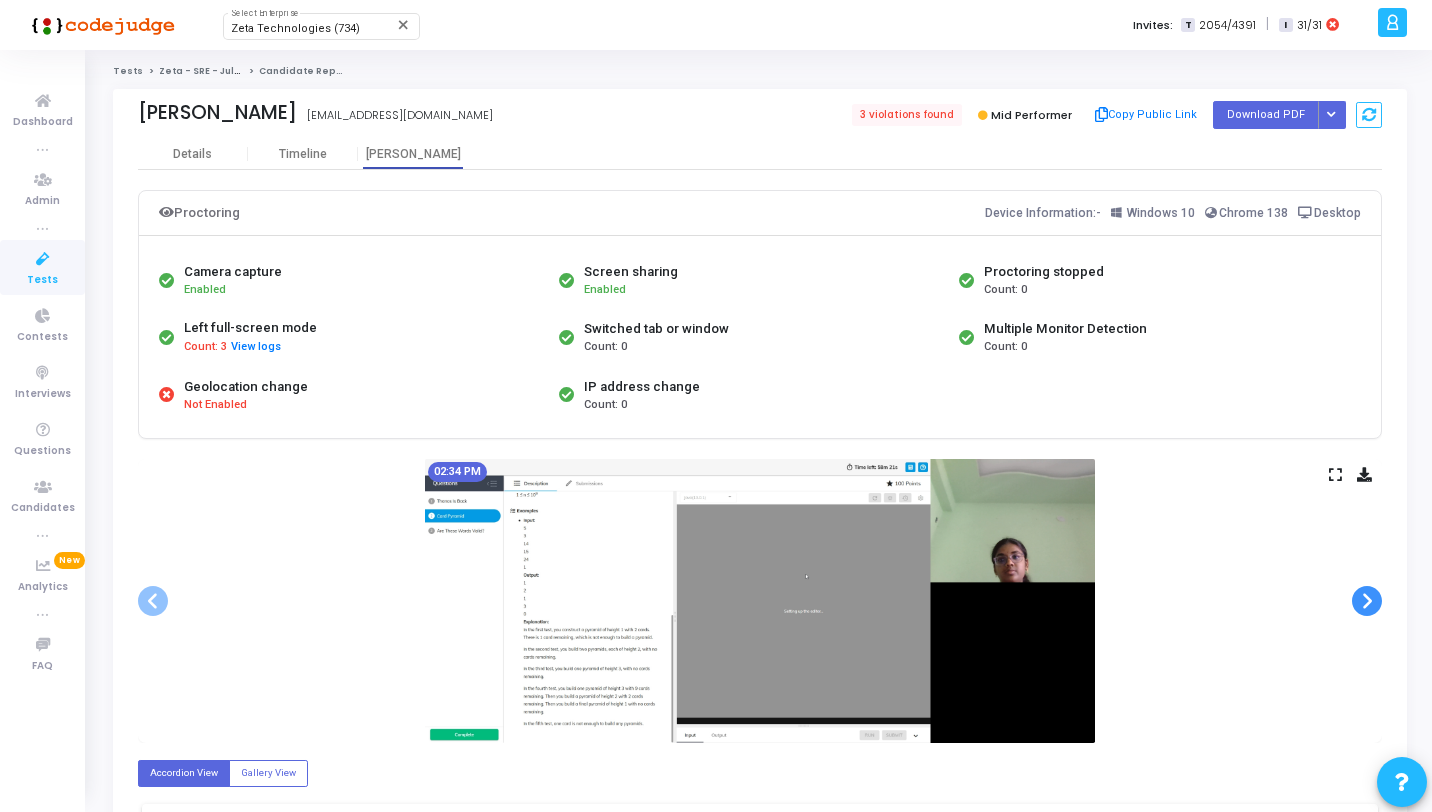 click at bounding box center (1367, 601) 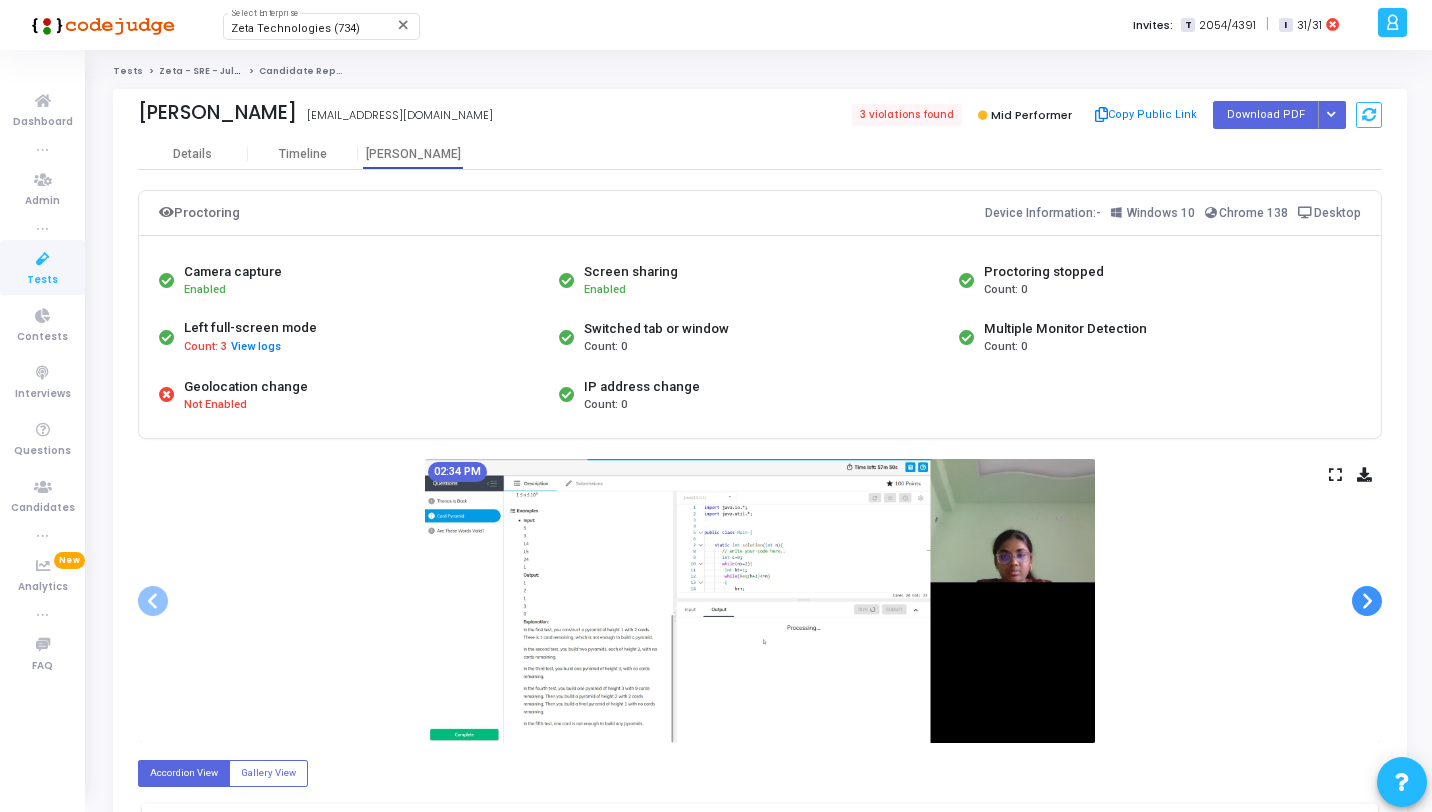 click at bounding box center [1367, 601] 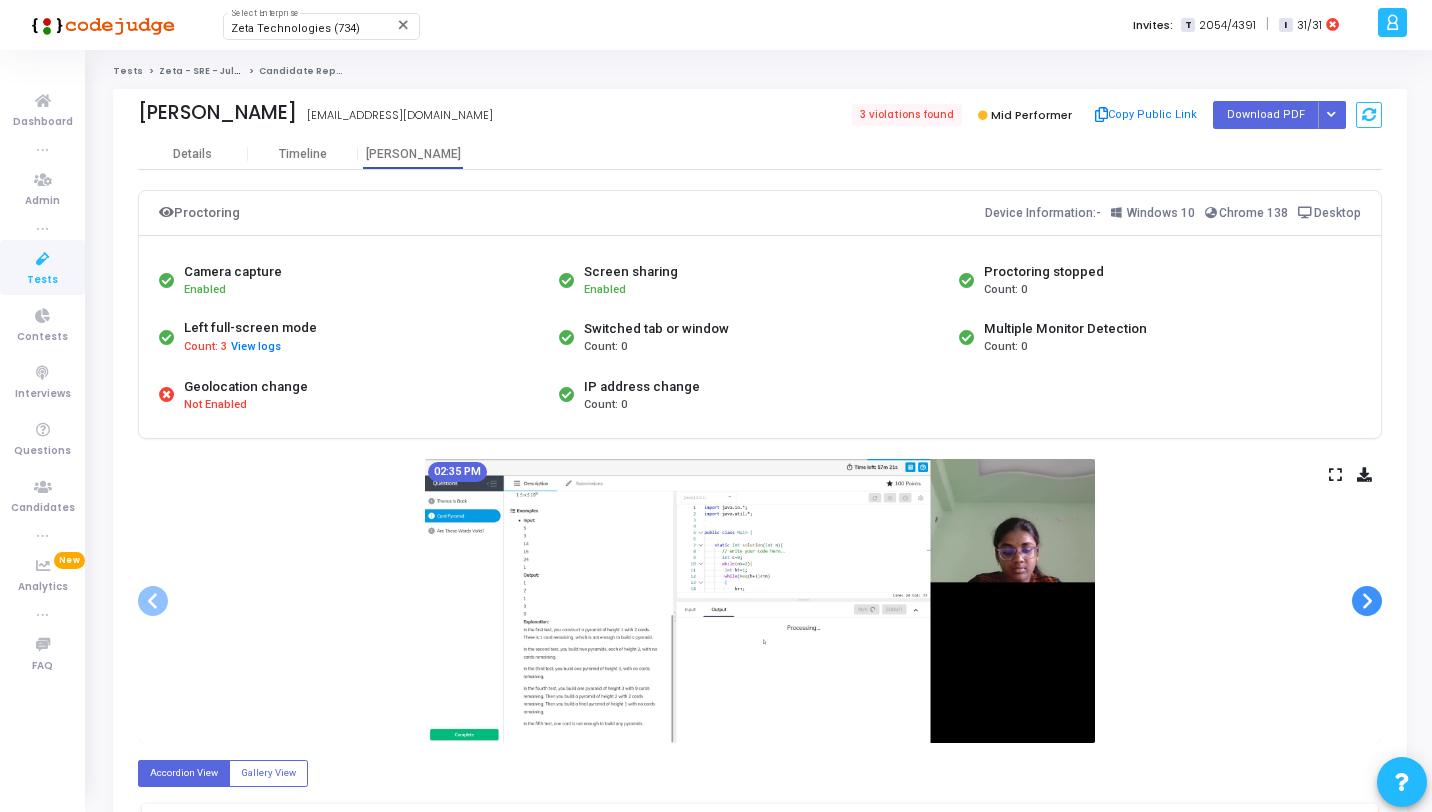 click at bounding box center [1367, 601] 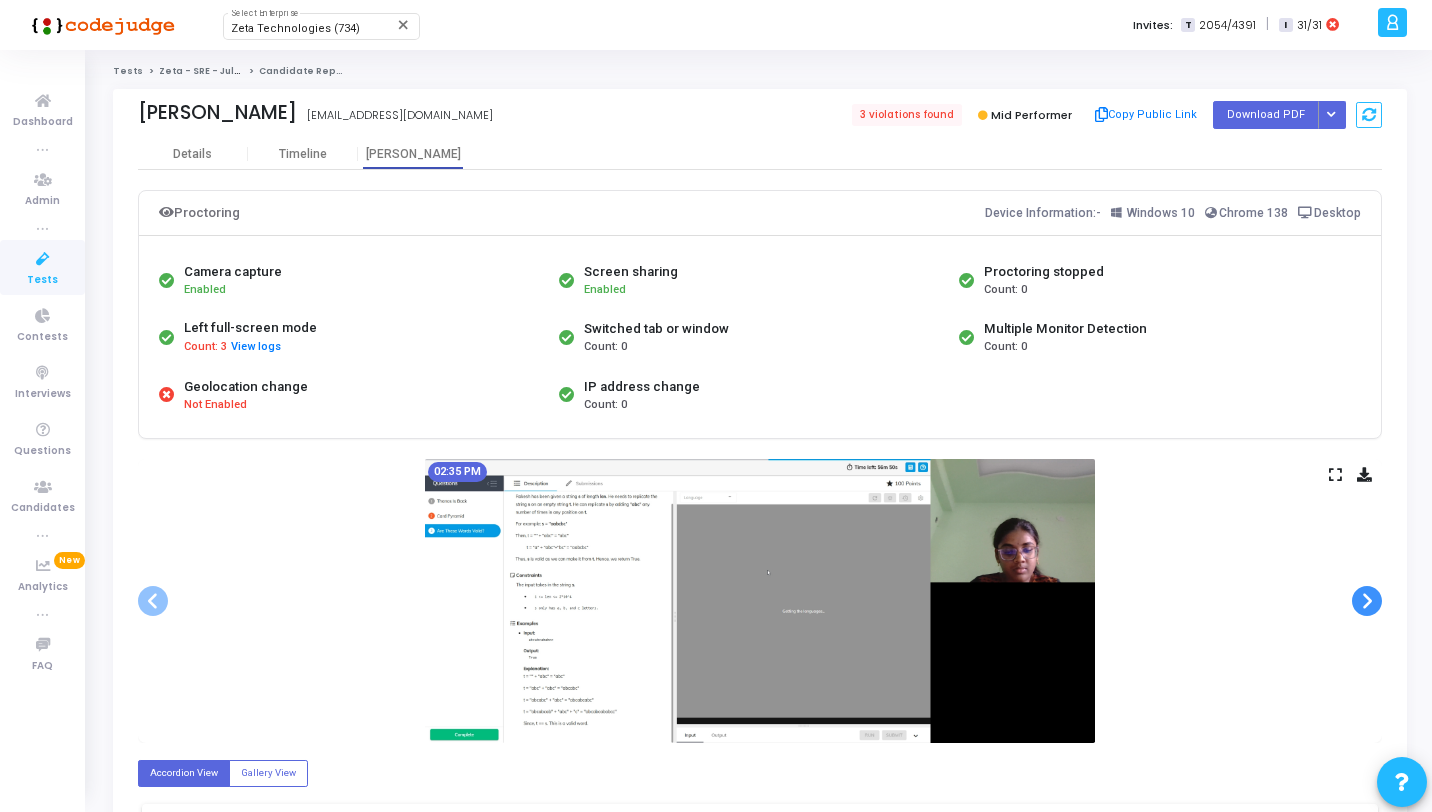 click at bounding box center (1367, 601) 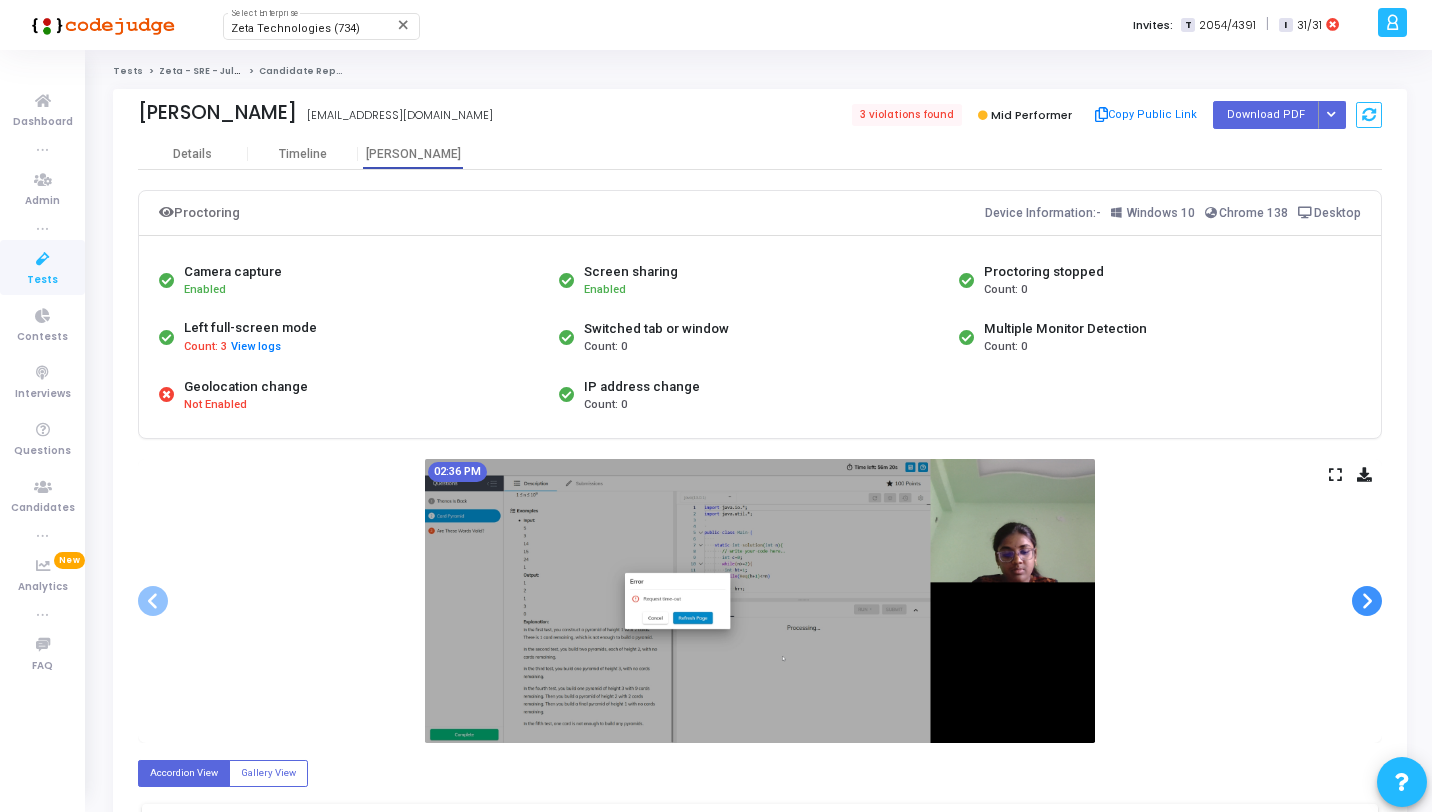 click at bounding box center [1367, 601] 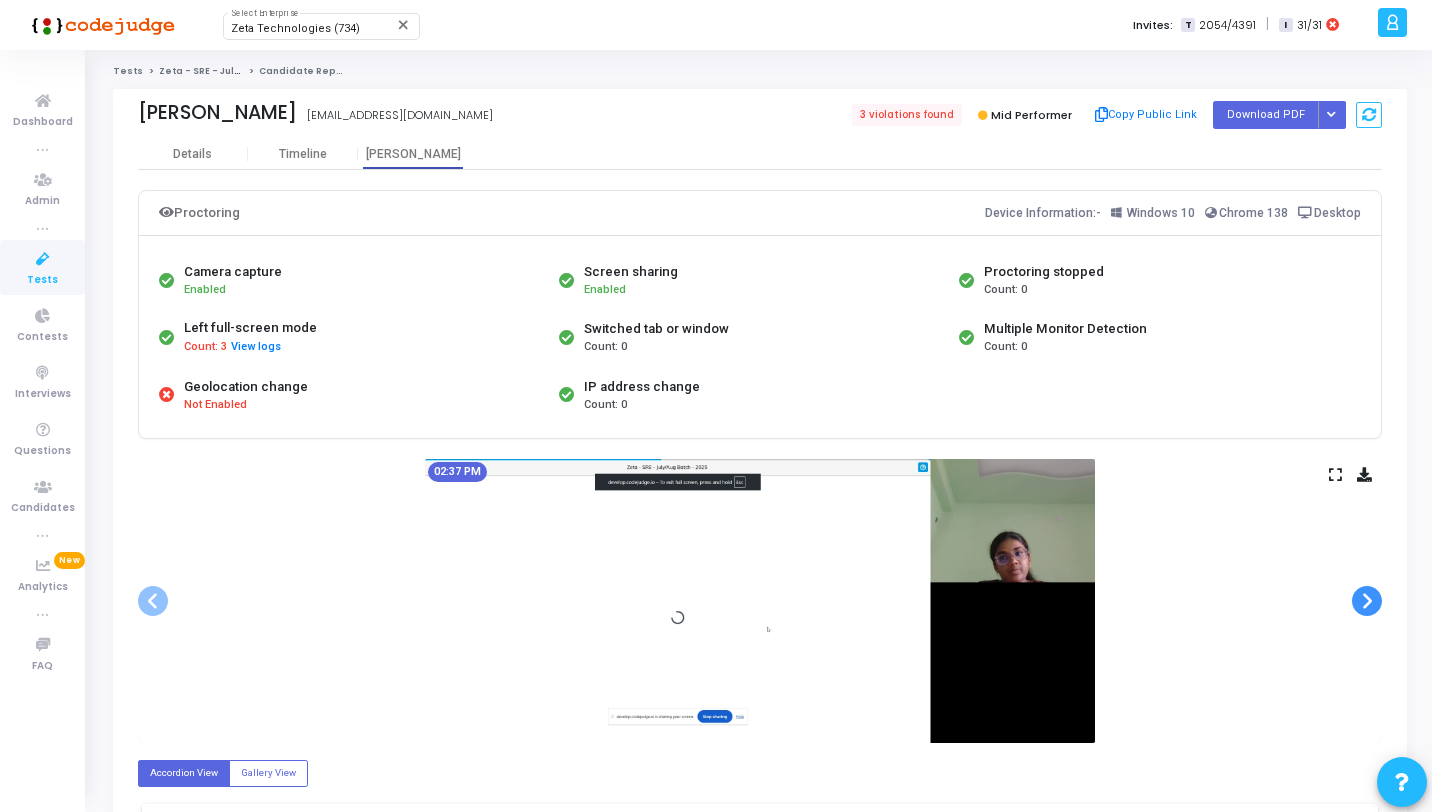 click at bounding box center [1367, 601] 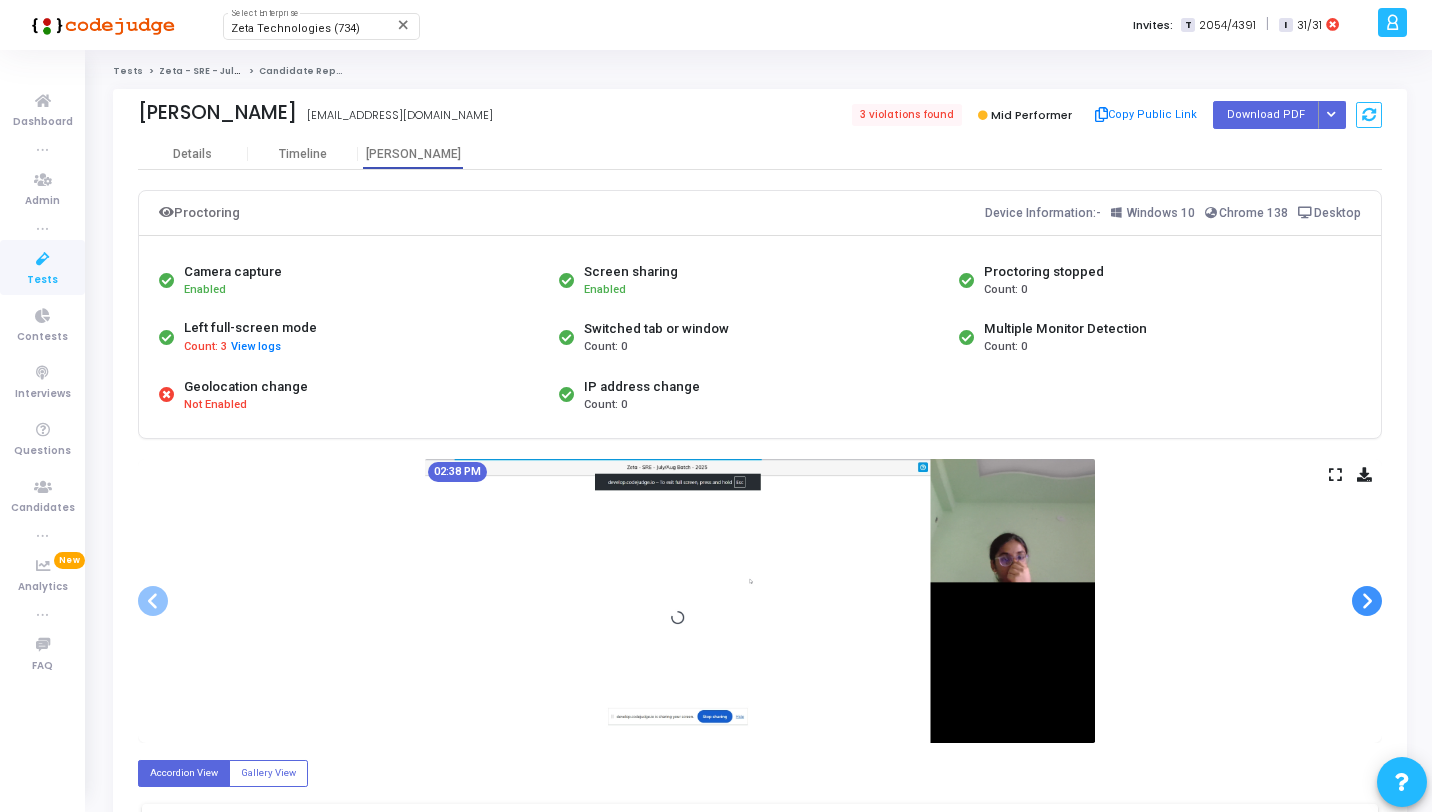 click at bounding box center [1367, 601] 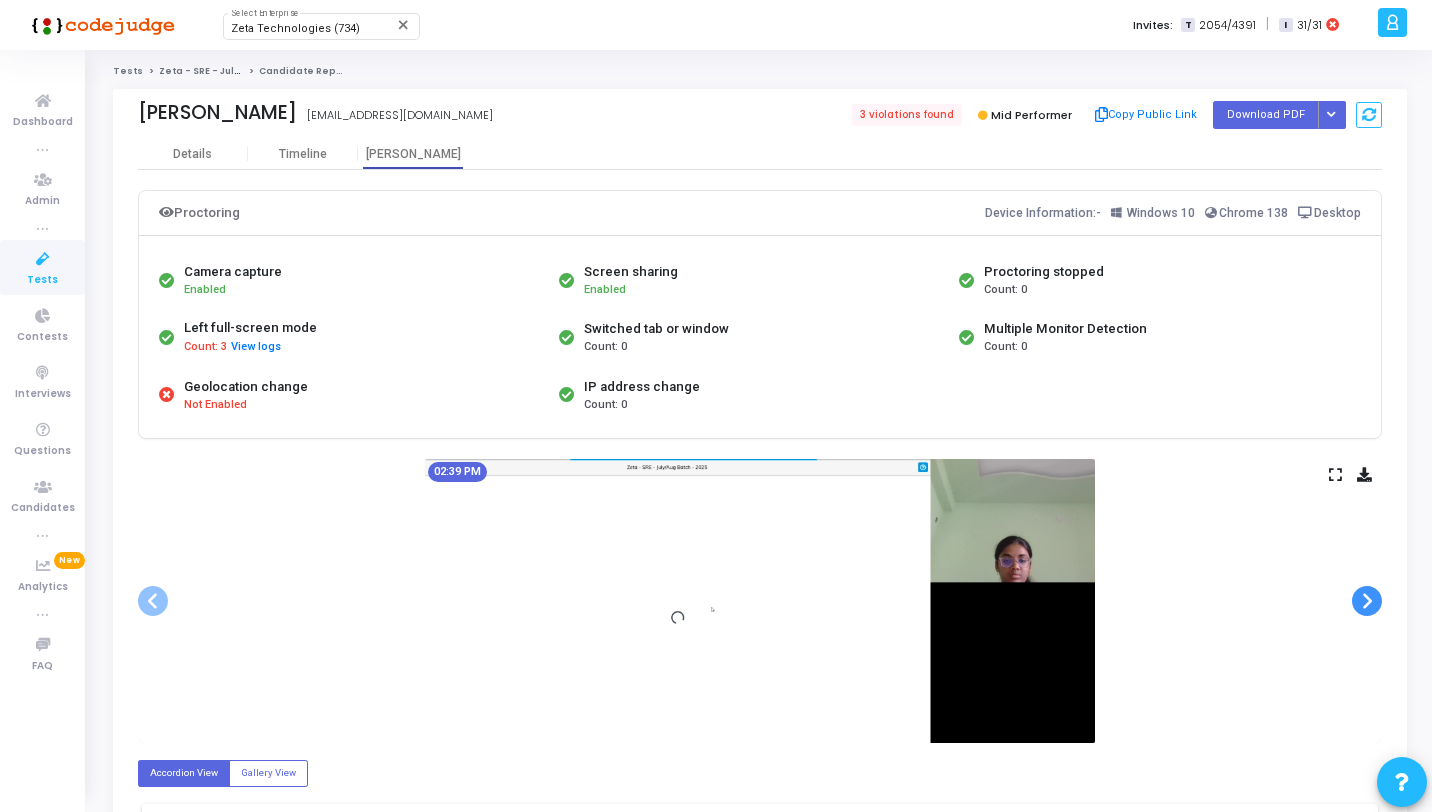 click at bounding box center [1367, 601] 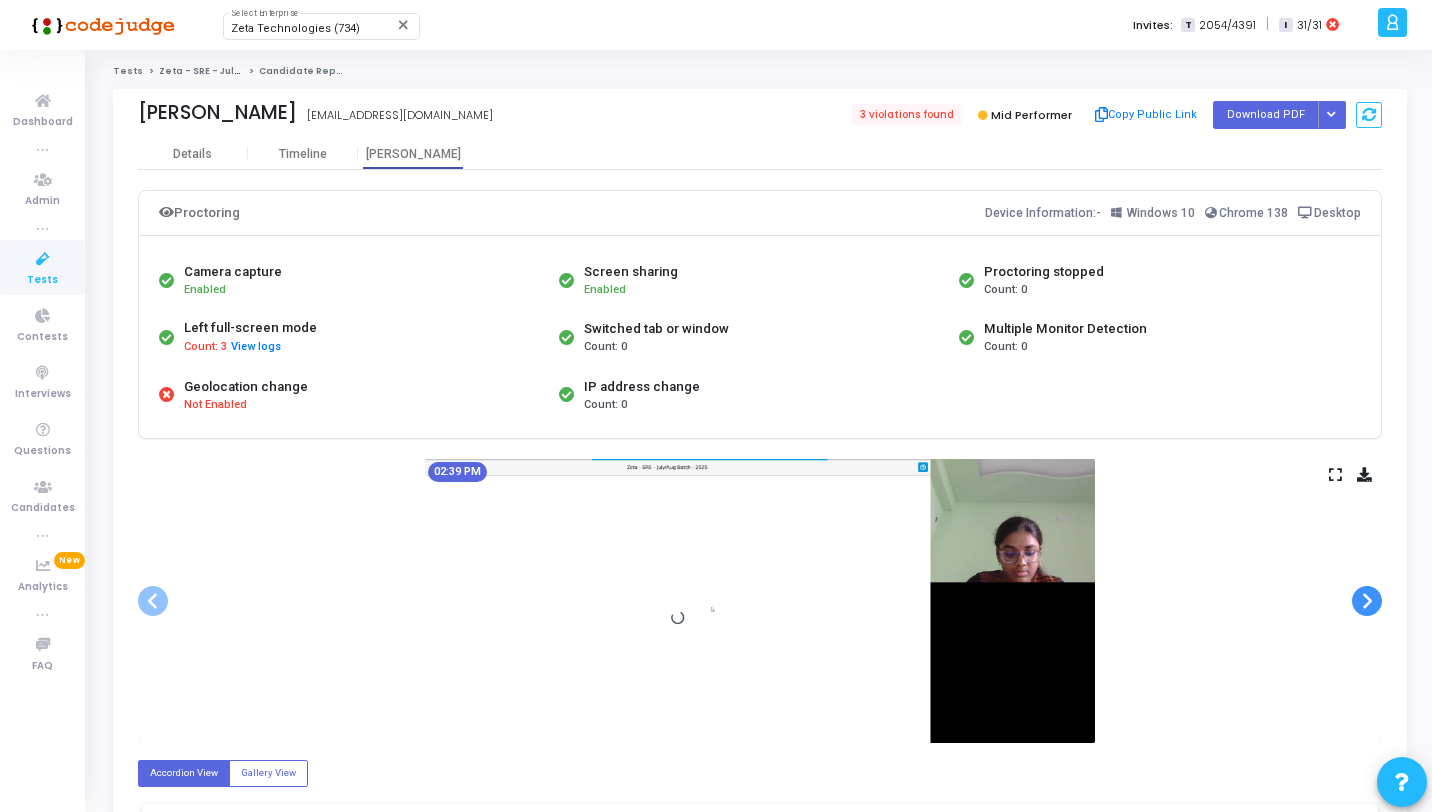 click at bounding box center (1367, 601) 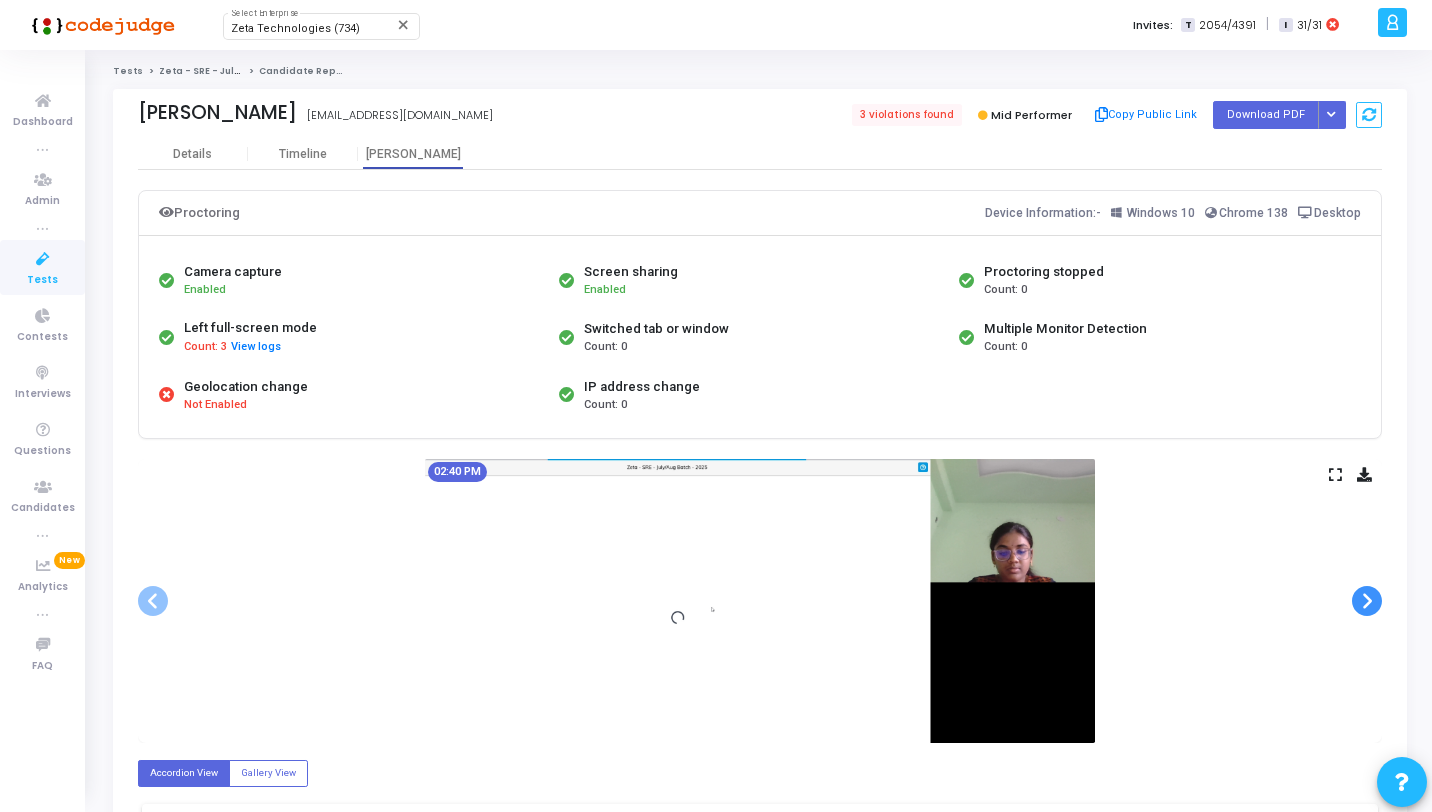 click at bounding box center (1367, 601) 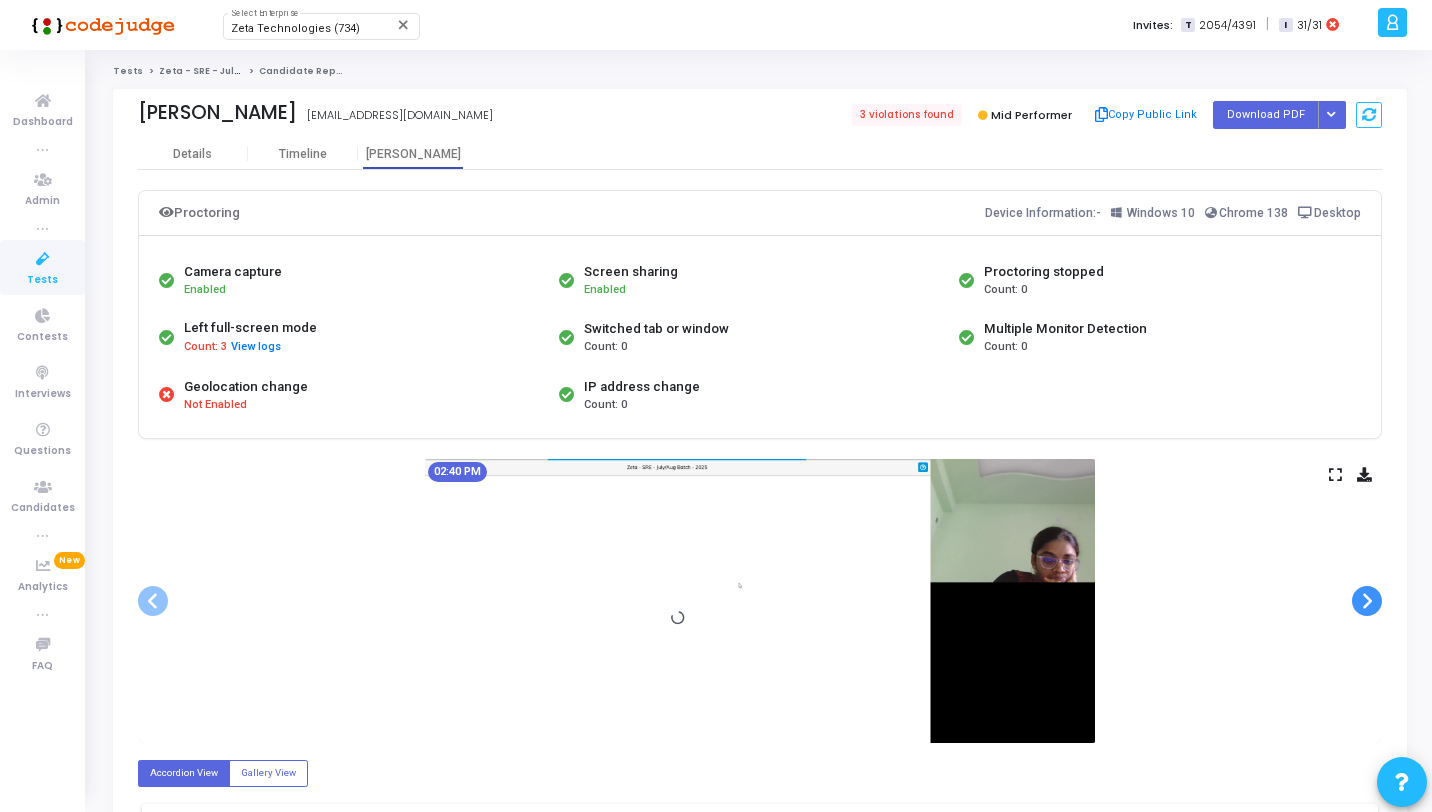 click at bounding box center [1367, 601] 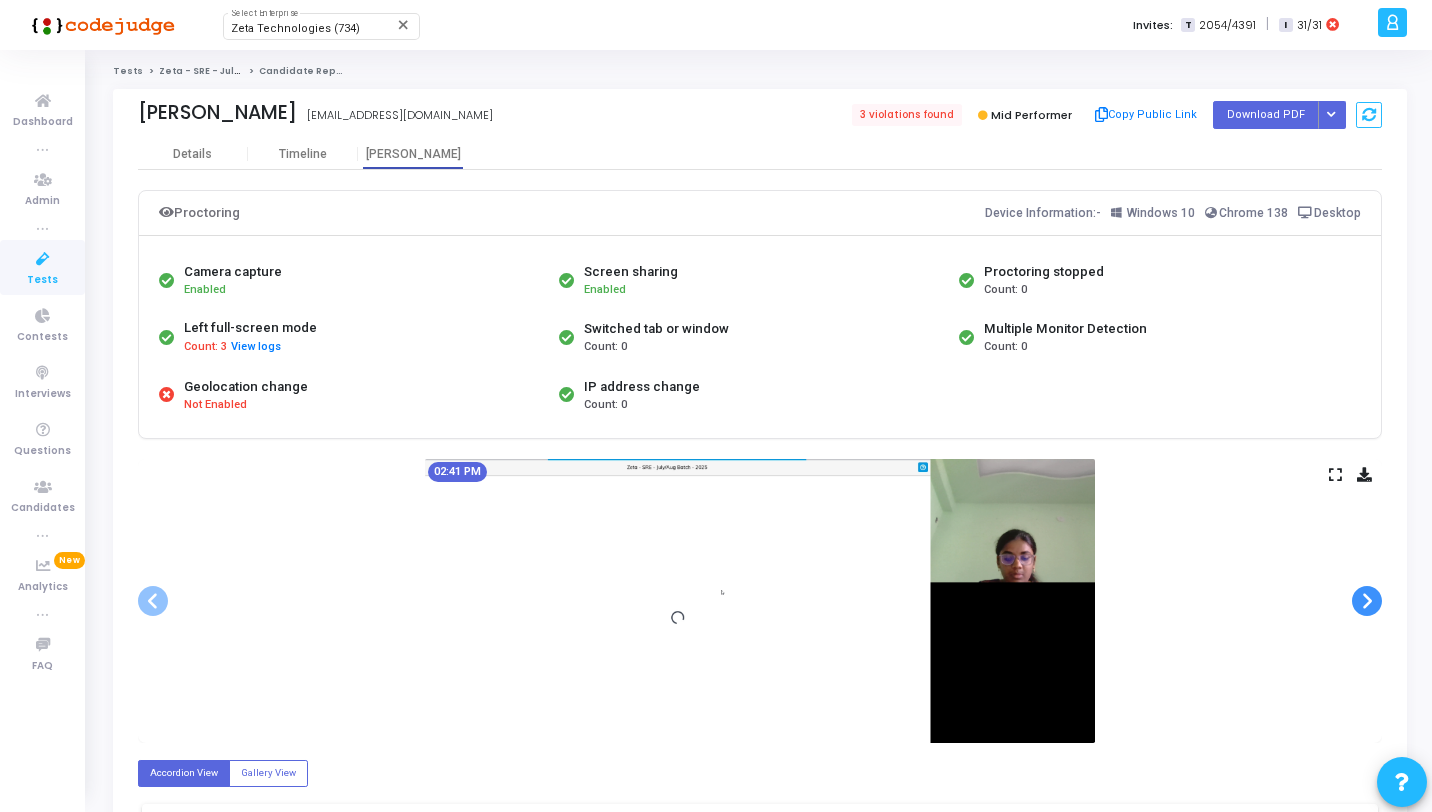 click at bounding box center [1367, 601] 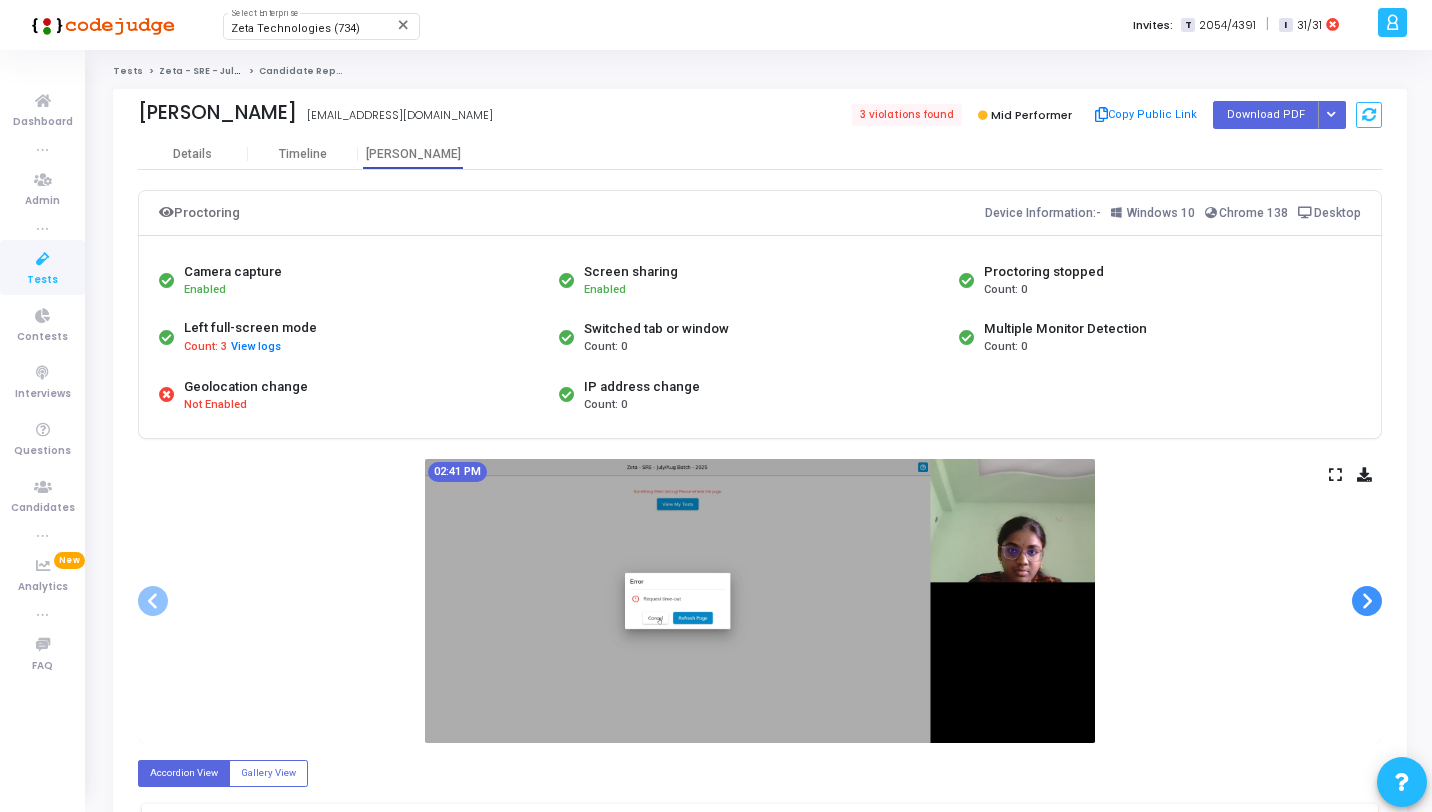 click at bounding box center [1367, 601] 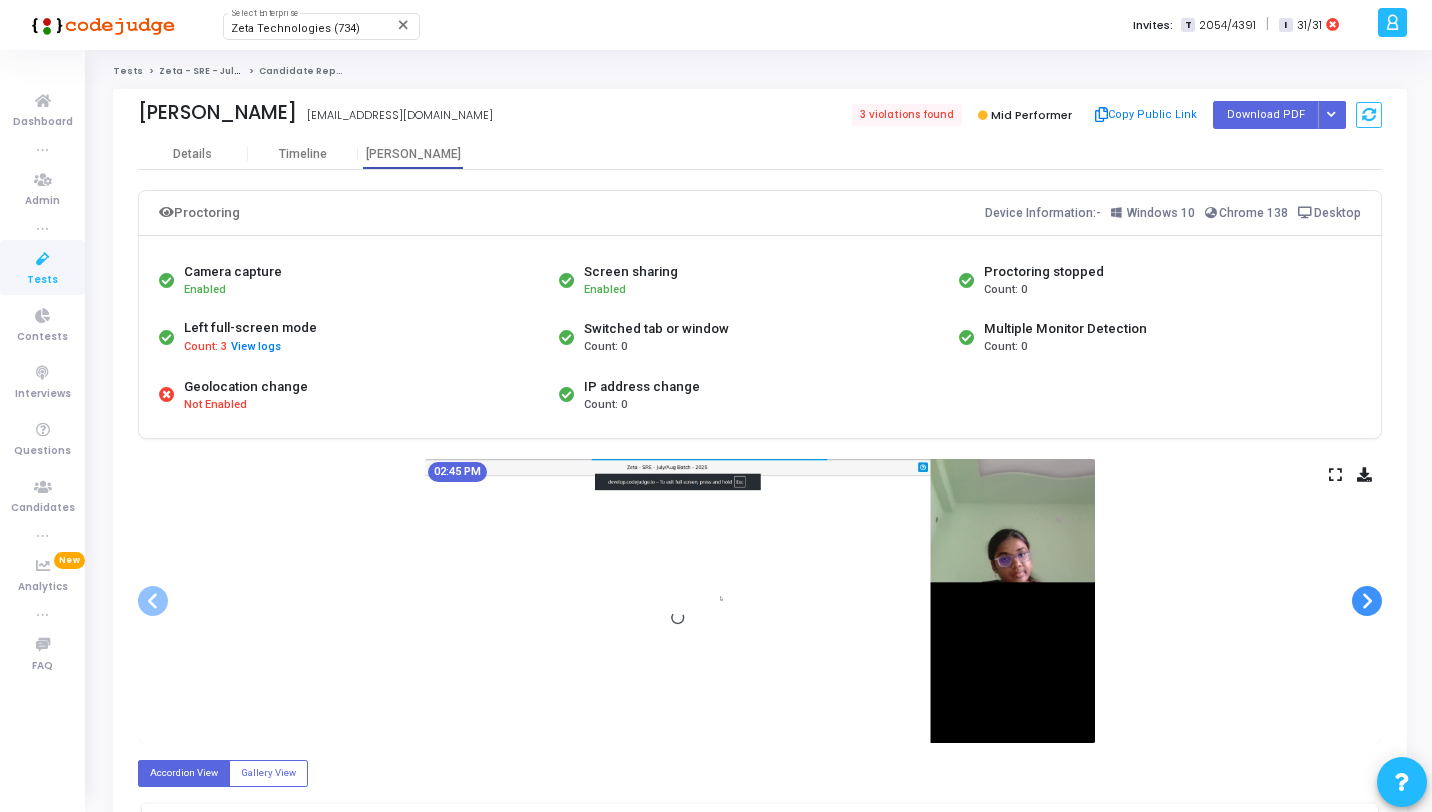 click at bounding box center (1367, 601) 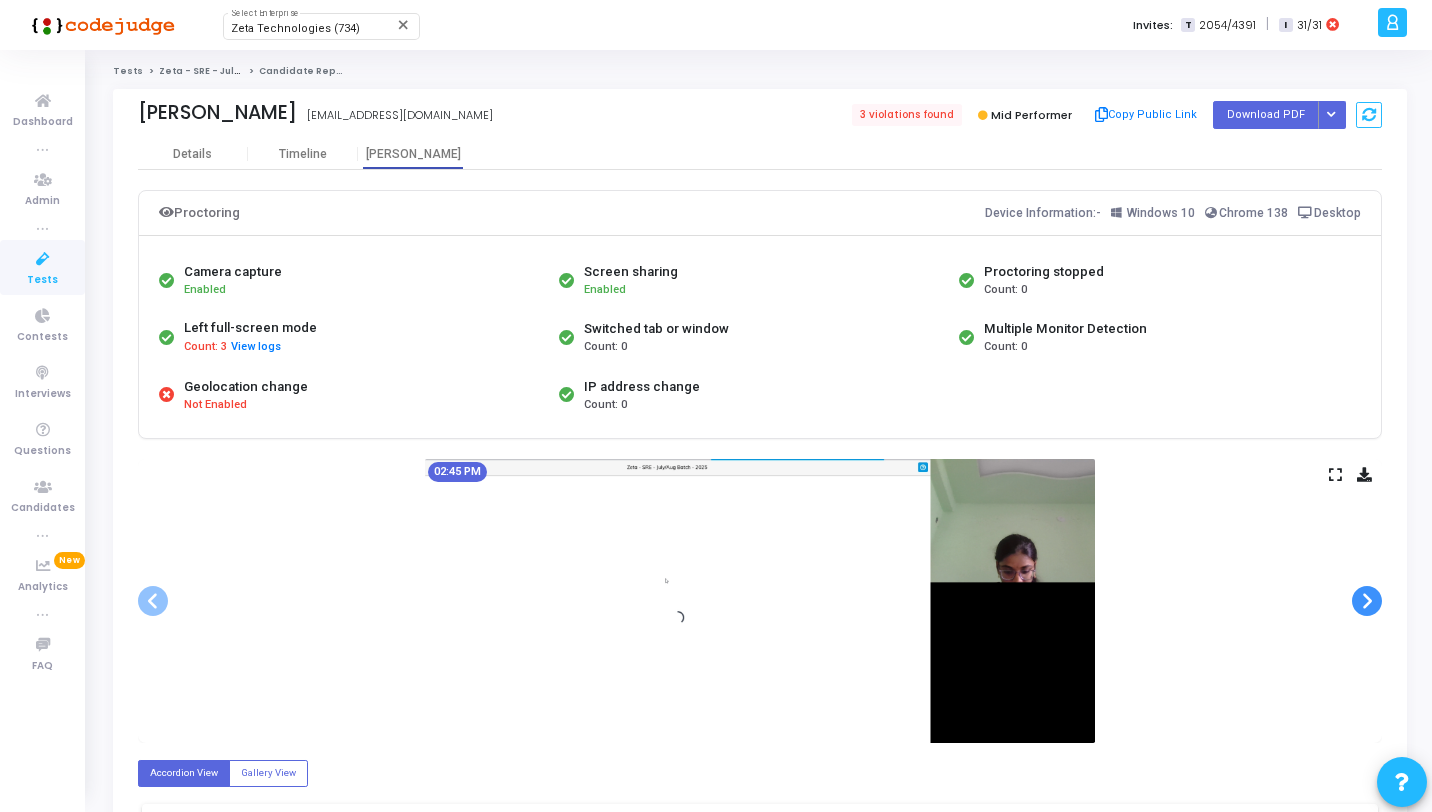 click at bounding box center [1367, 601] 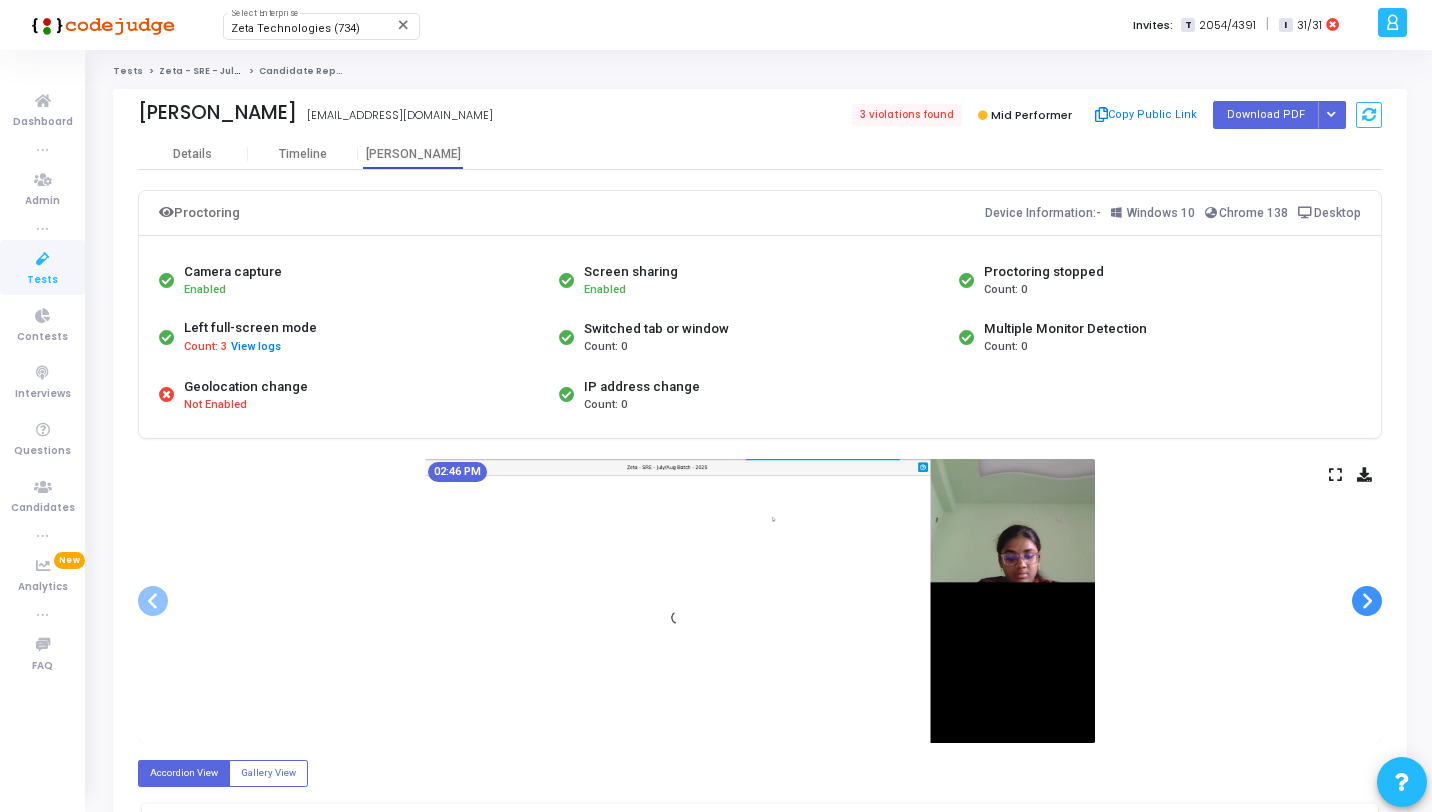 click at bounding box center (1367, 601) 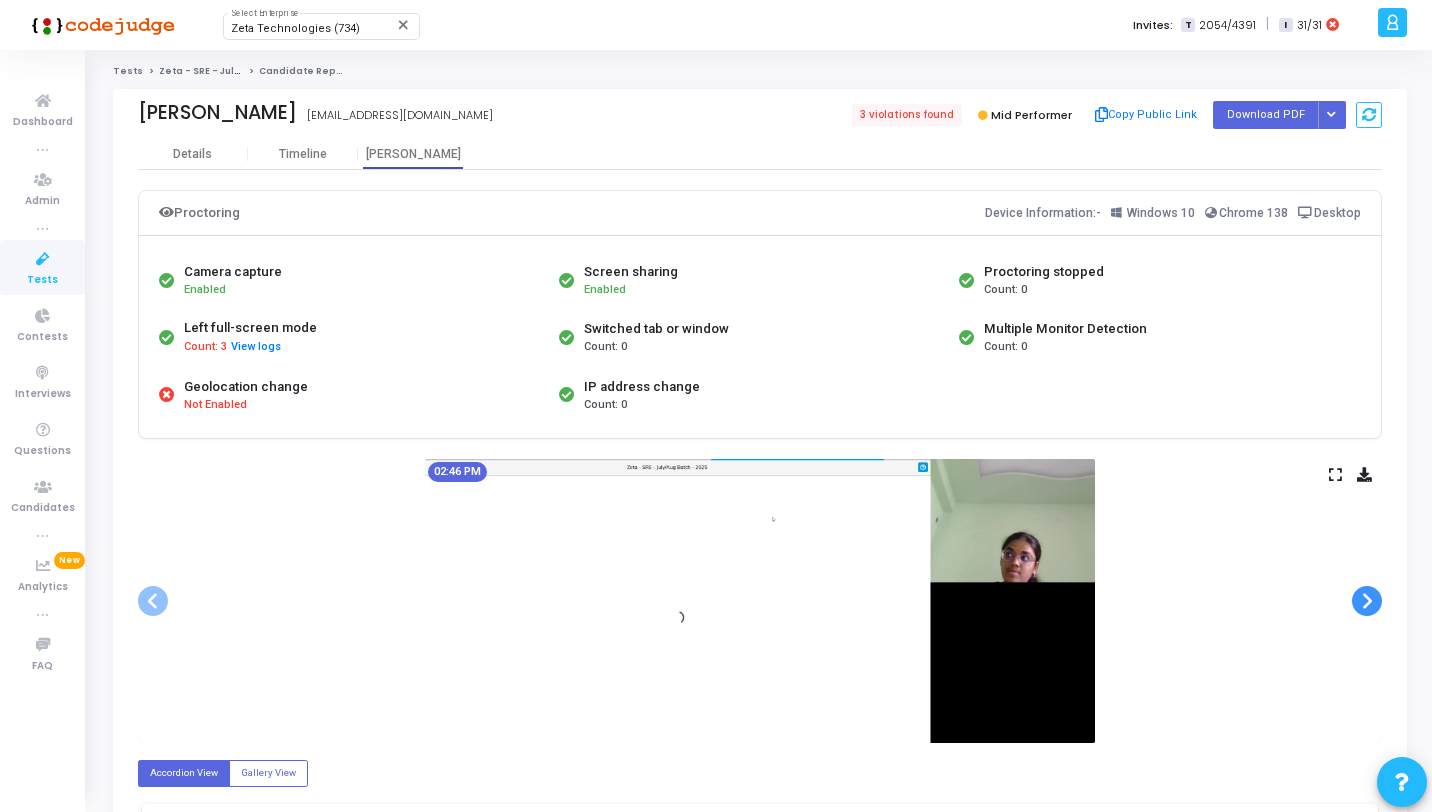 click at bounding box center (1367, 601) 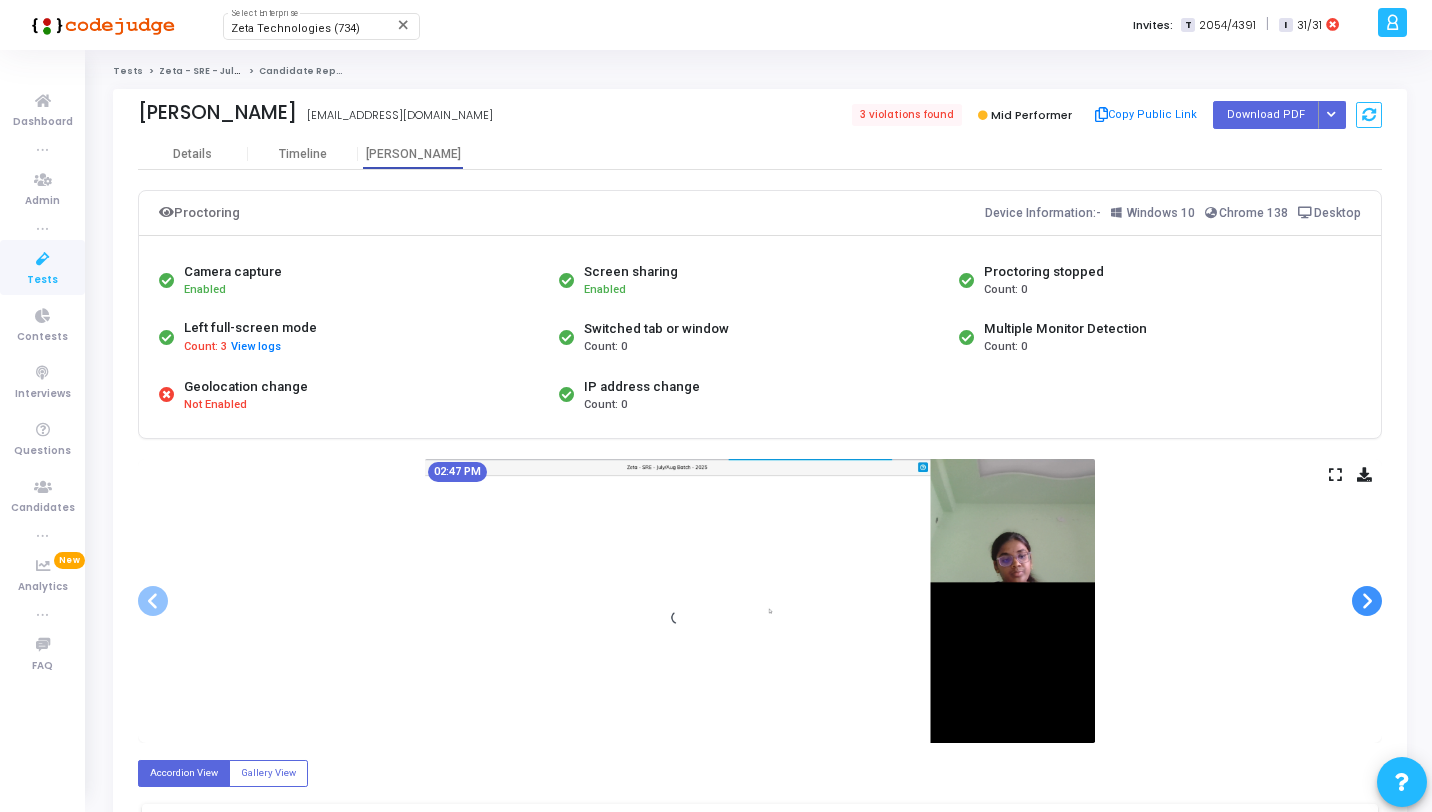 click at bounding box center [1367, 601] 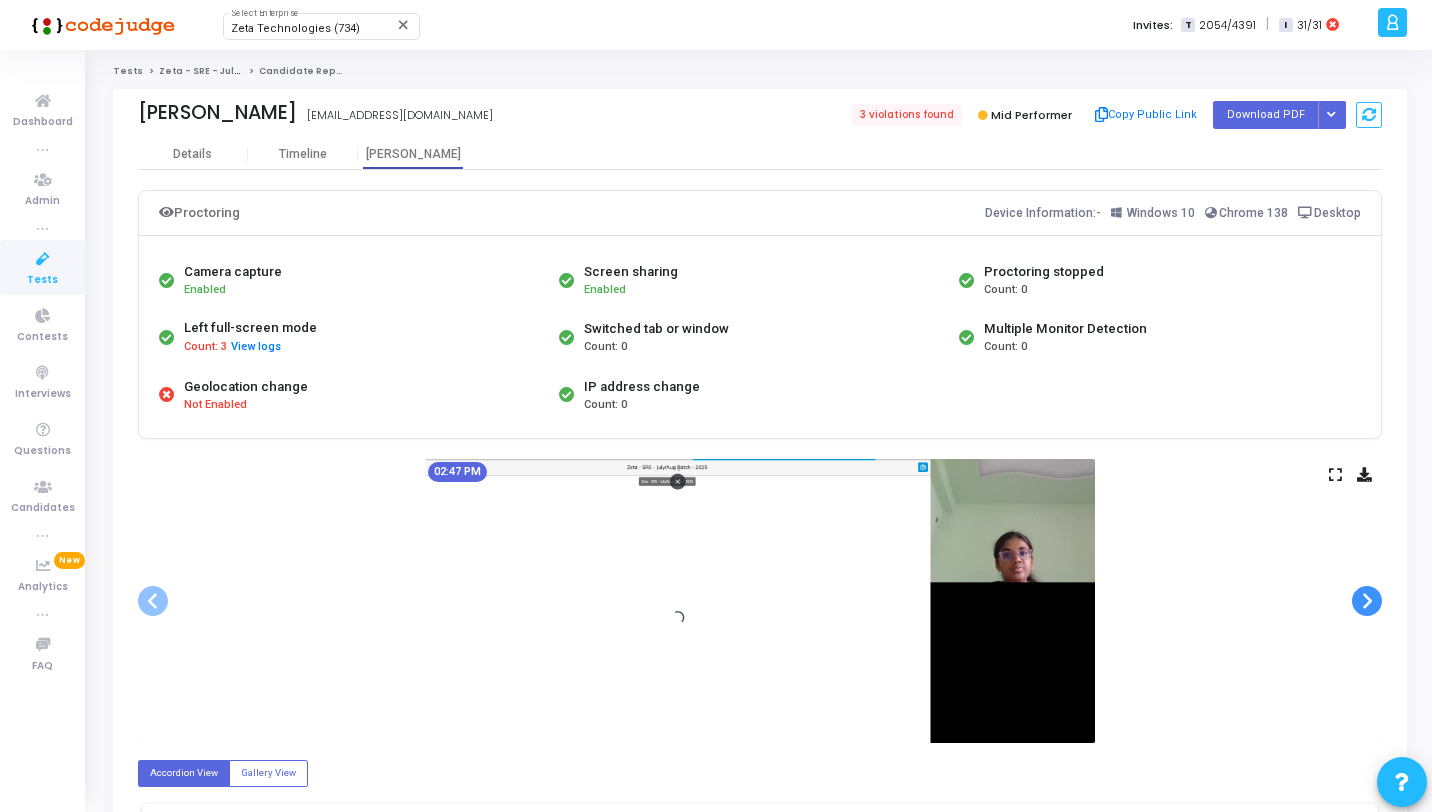 click at bounding box center [1367, 601] 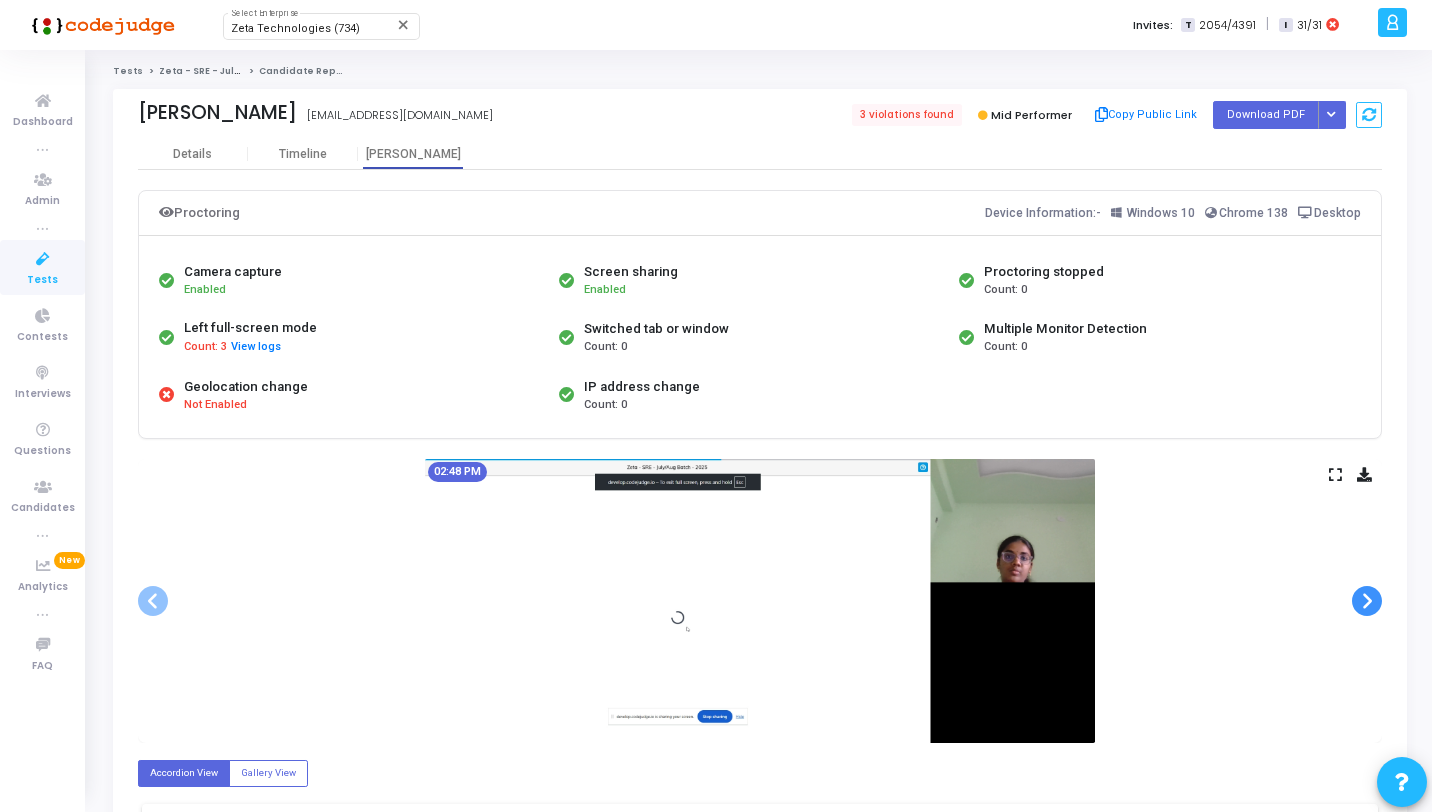 click at bounding box center (1367, 601) 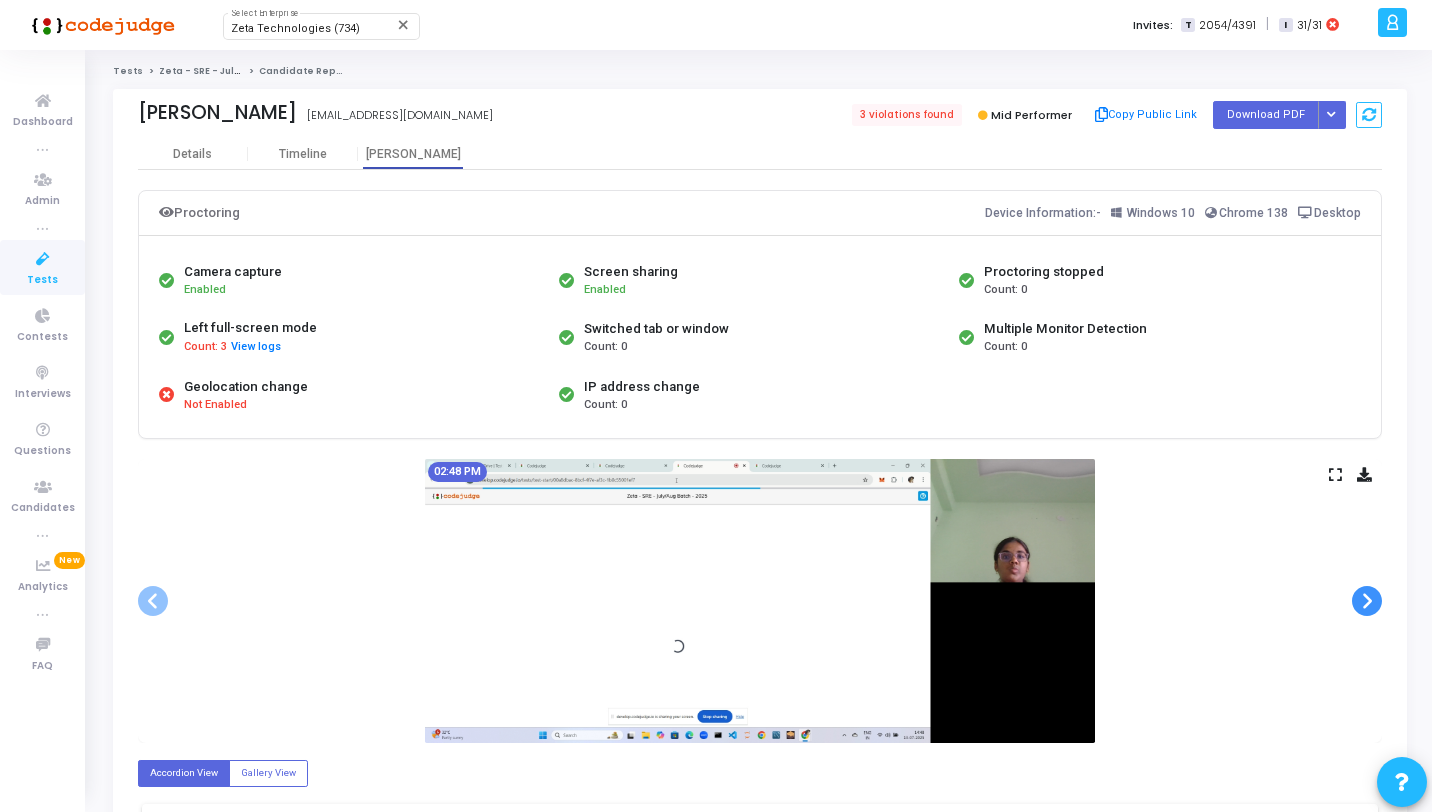 click at bounding box center [1367, 601] 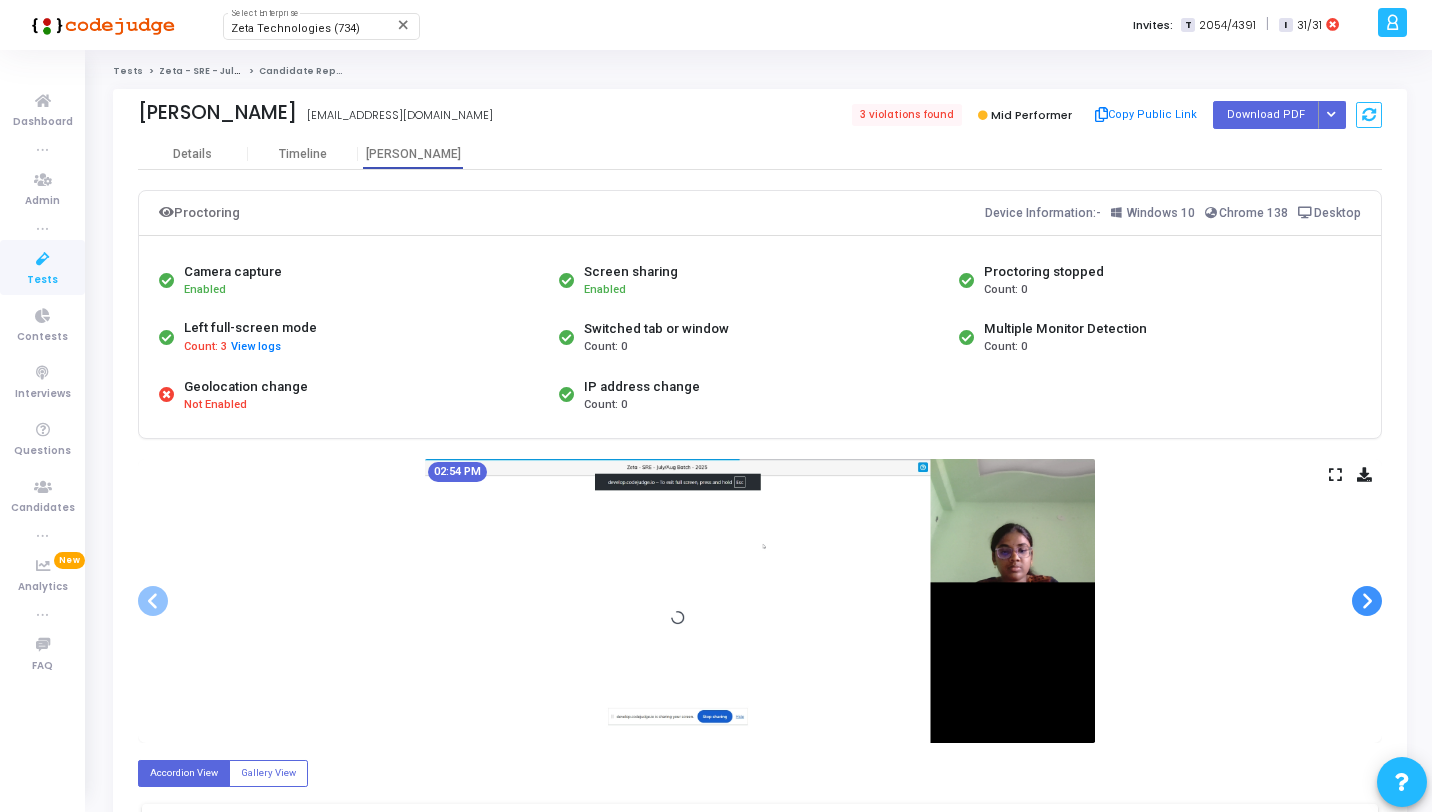 click at bounding box center (1367, 601) 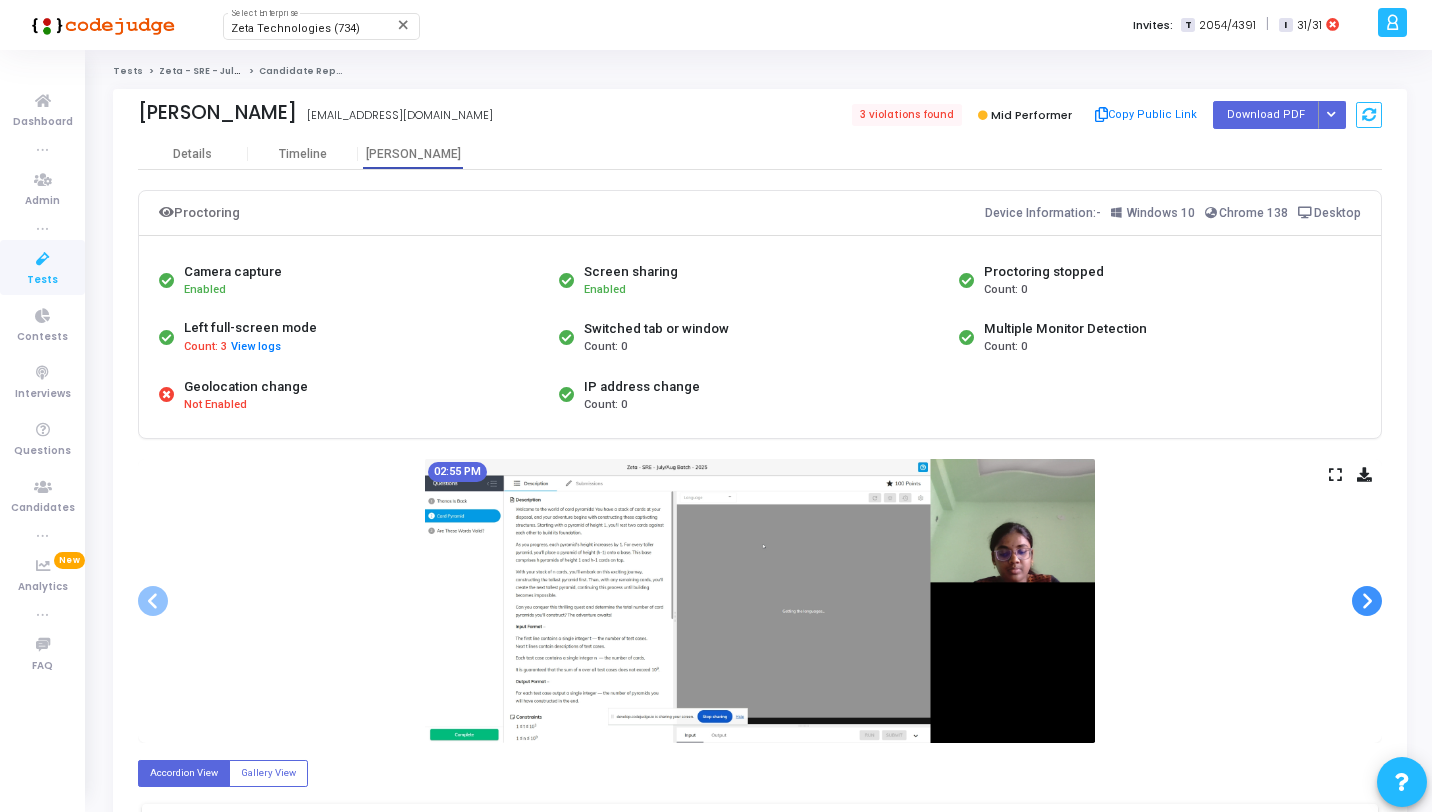 click at bounding box center [1367, 601] 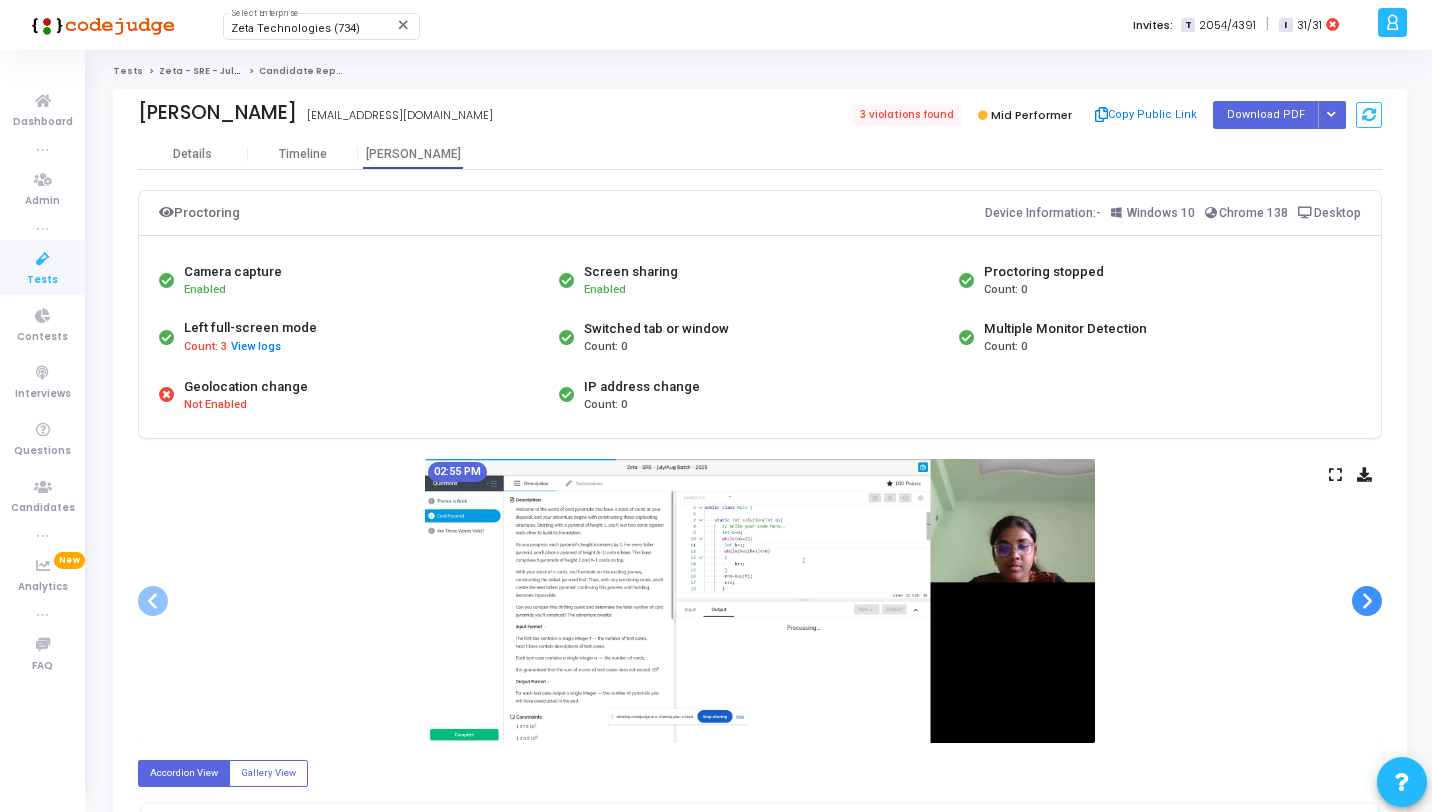 click at bounding box center [1367, 601] 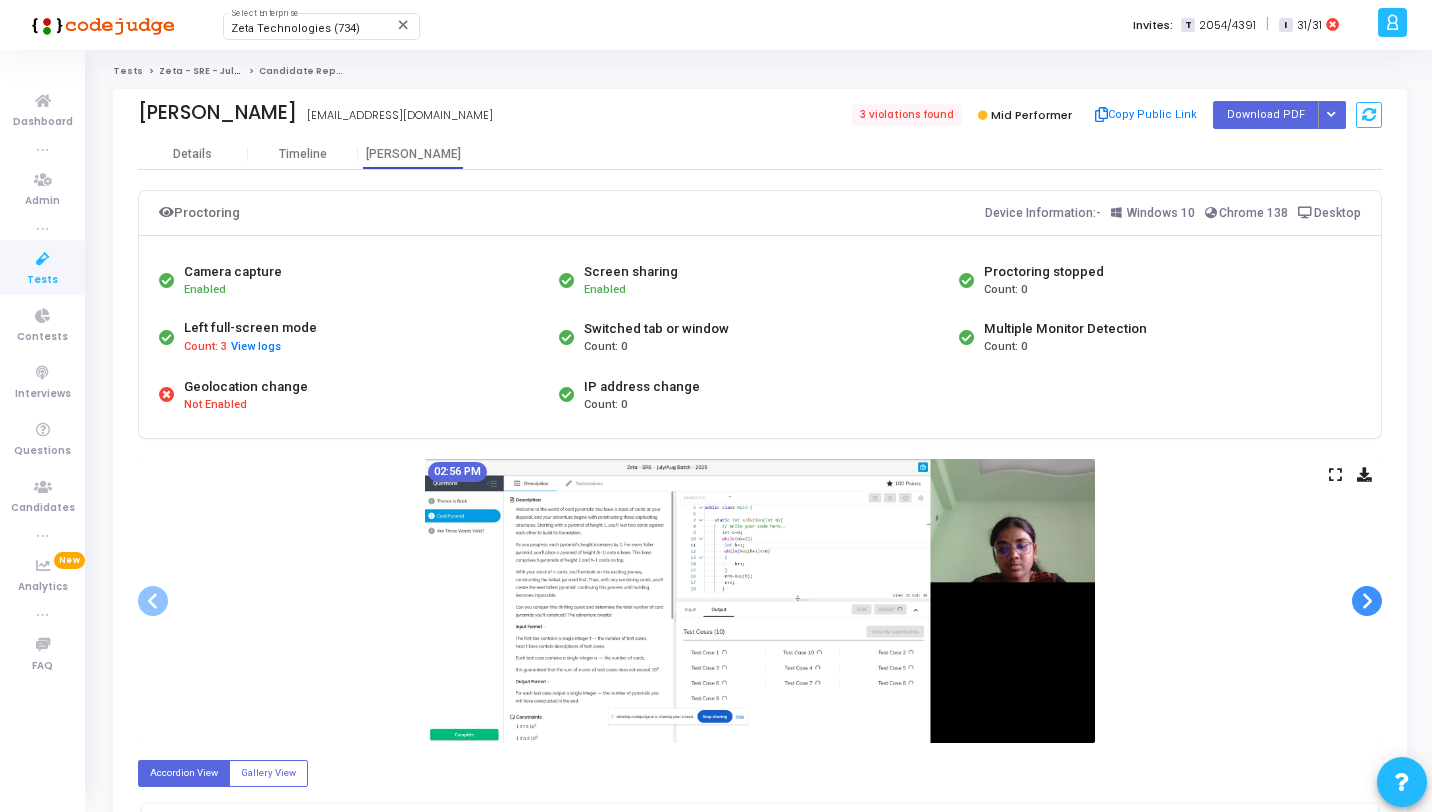 click at bounding box center (1367, 601) 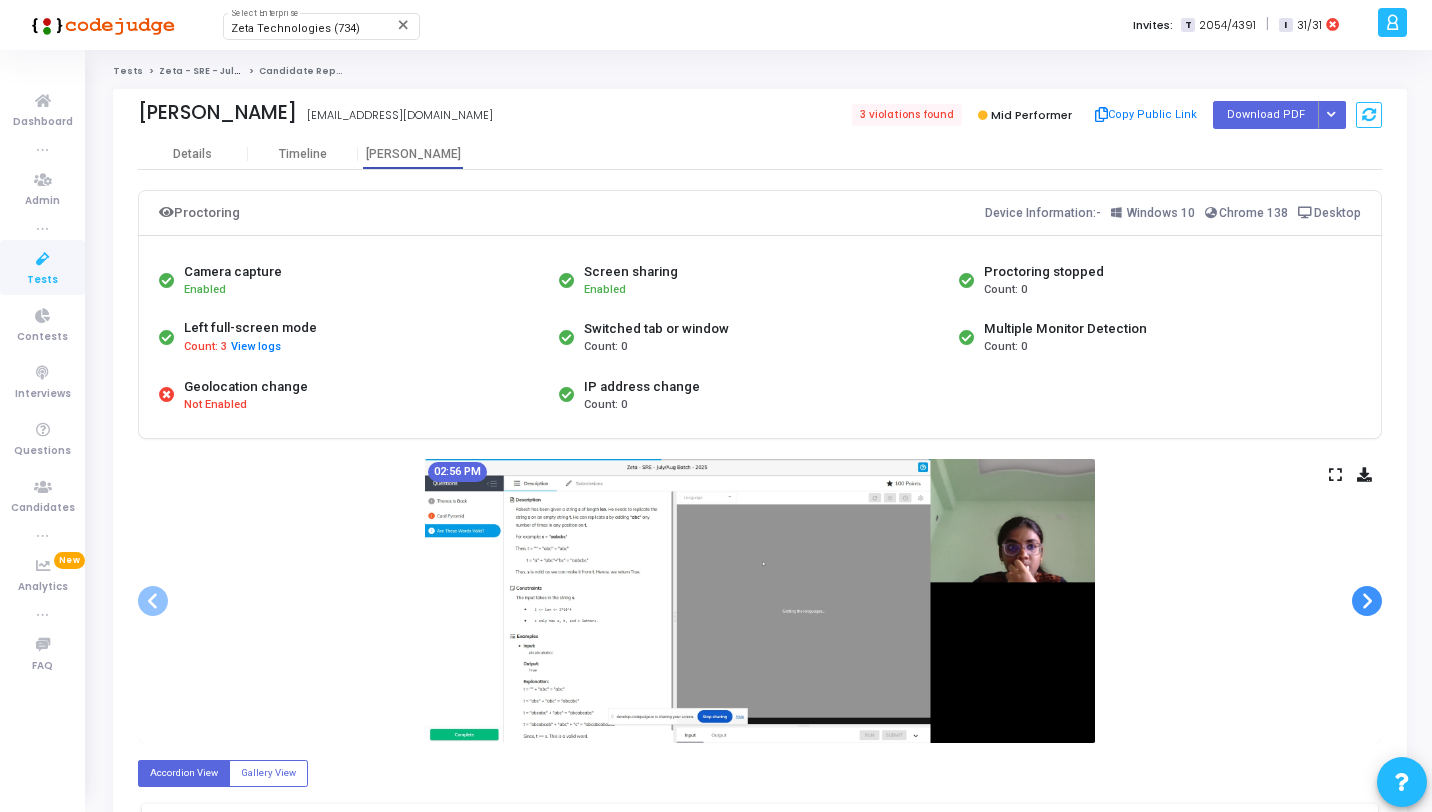 click at bounding box center (1367, 601) 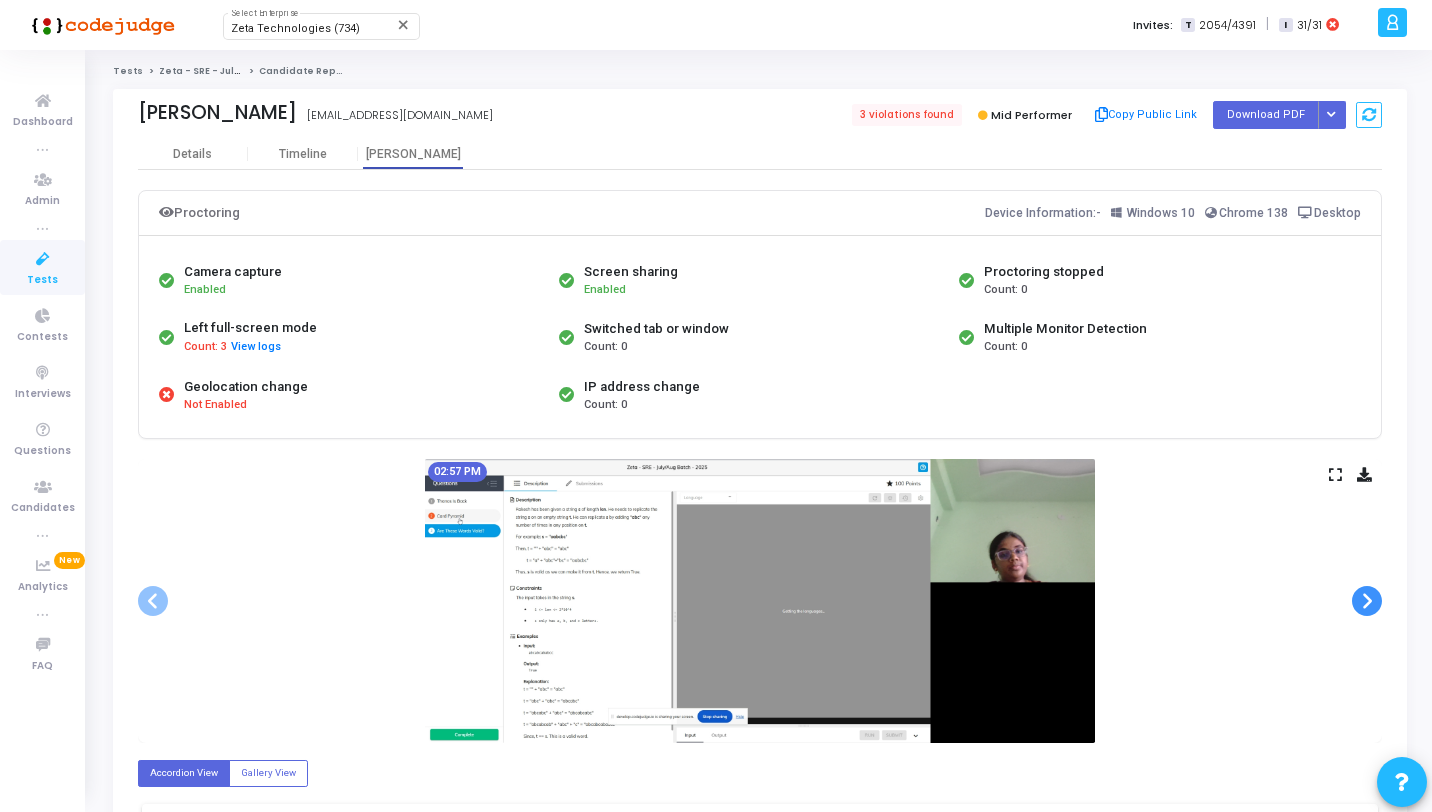 click at bounding box center [1367, 601] 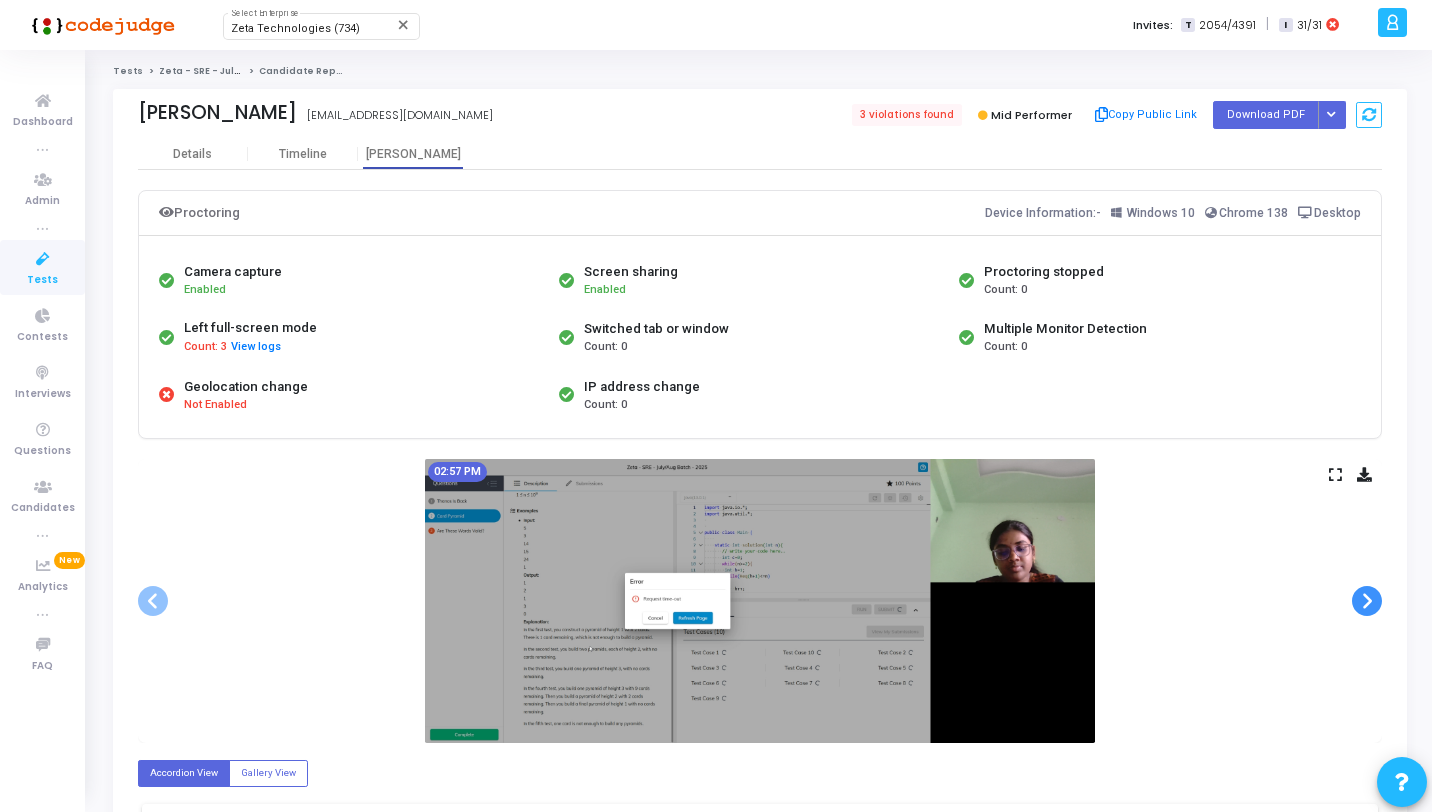 click at bounding box center [1367, 601] 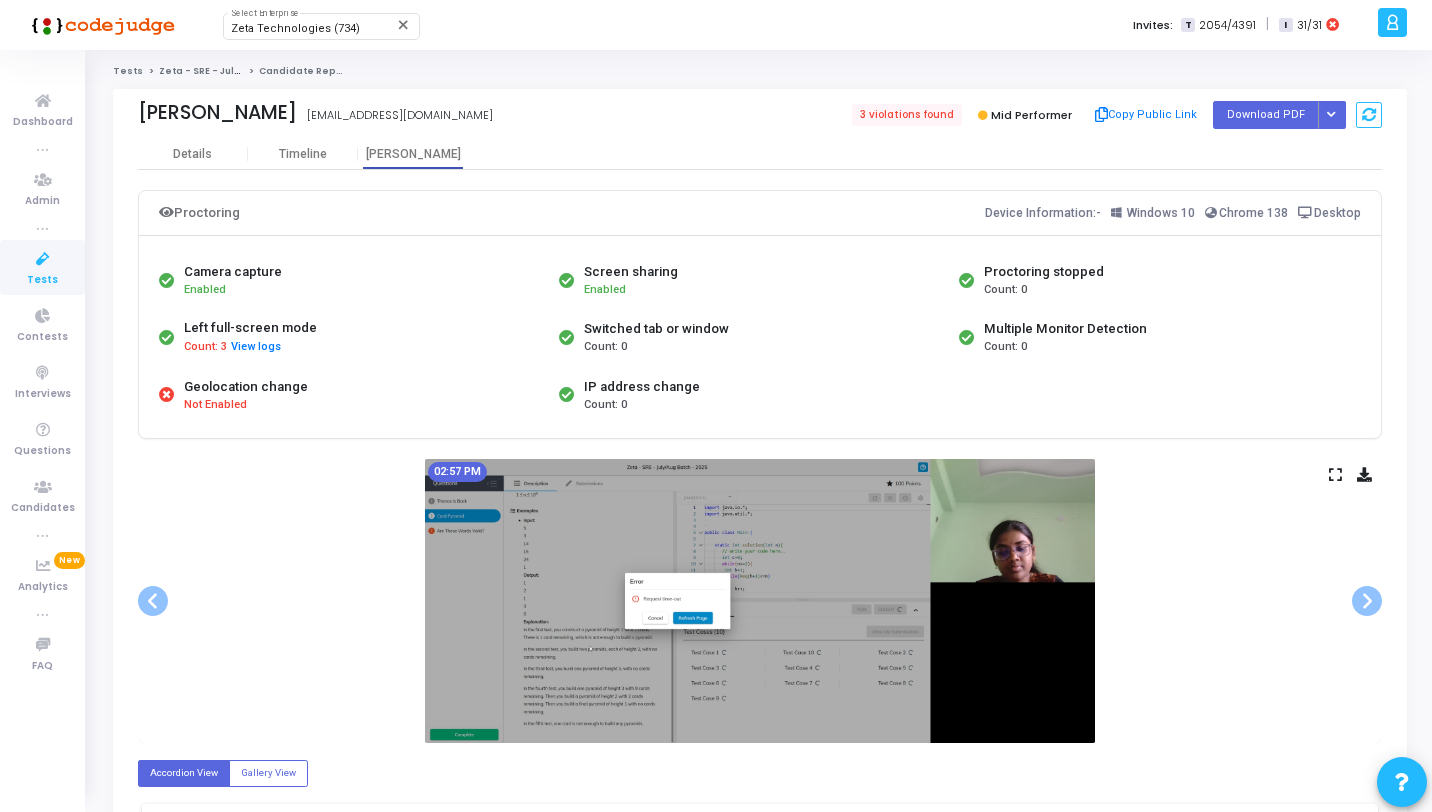 click on "02:57 PM" at bounding box center (760, 601) 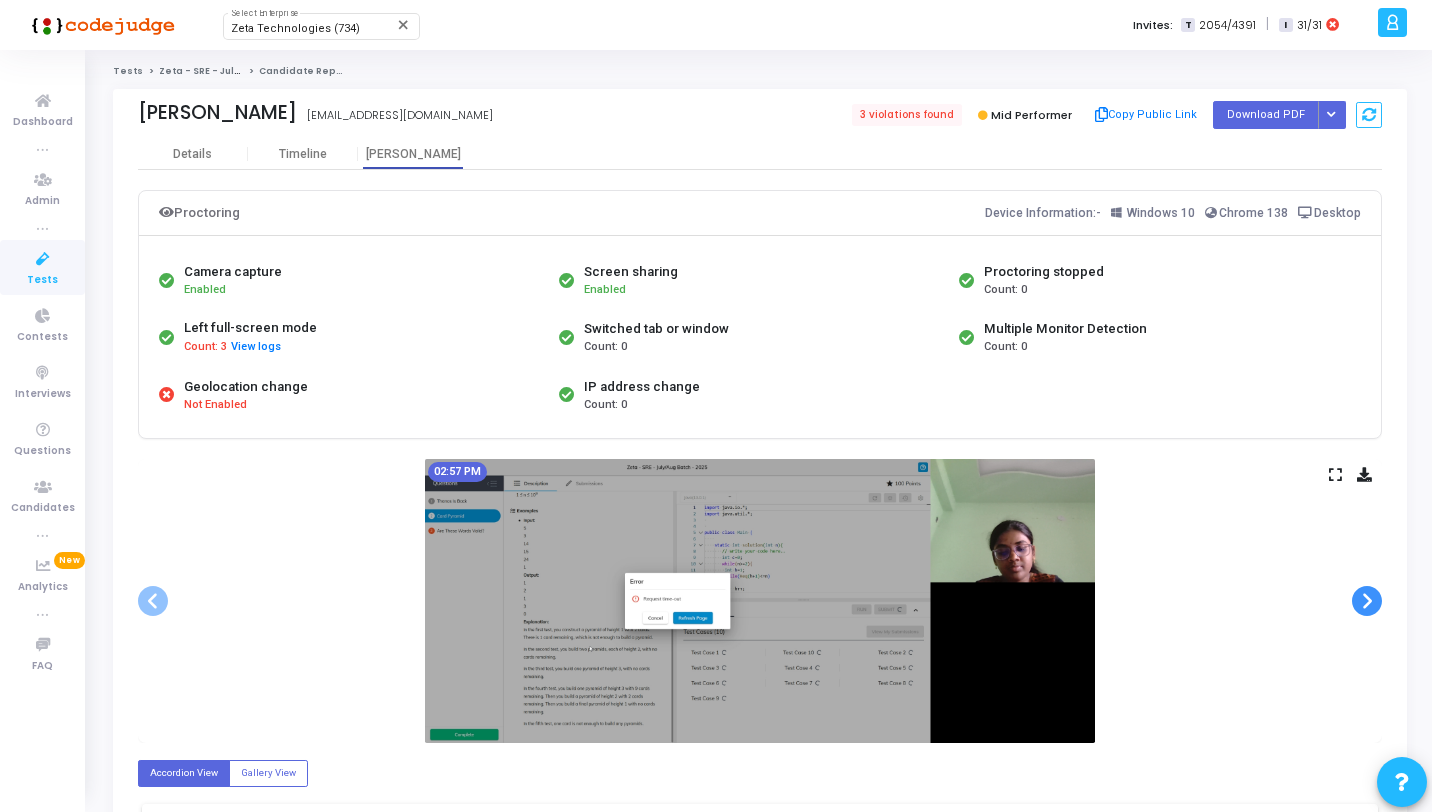 click at bounding box center (1367, 601) 